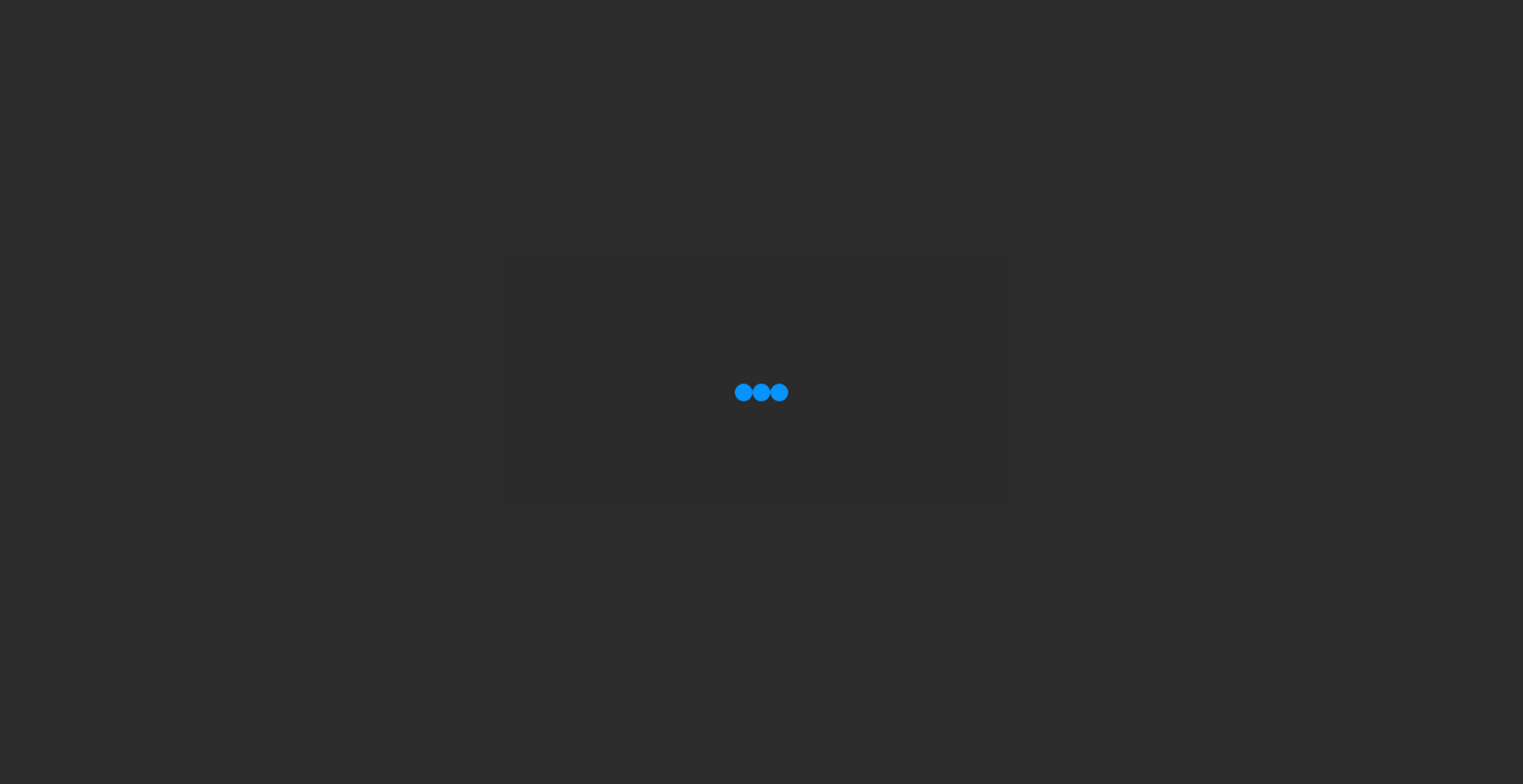 scroll, scrollTop: 0, scrollLeft: 0, axis: both 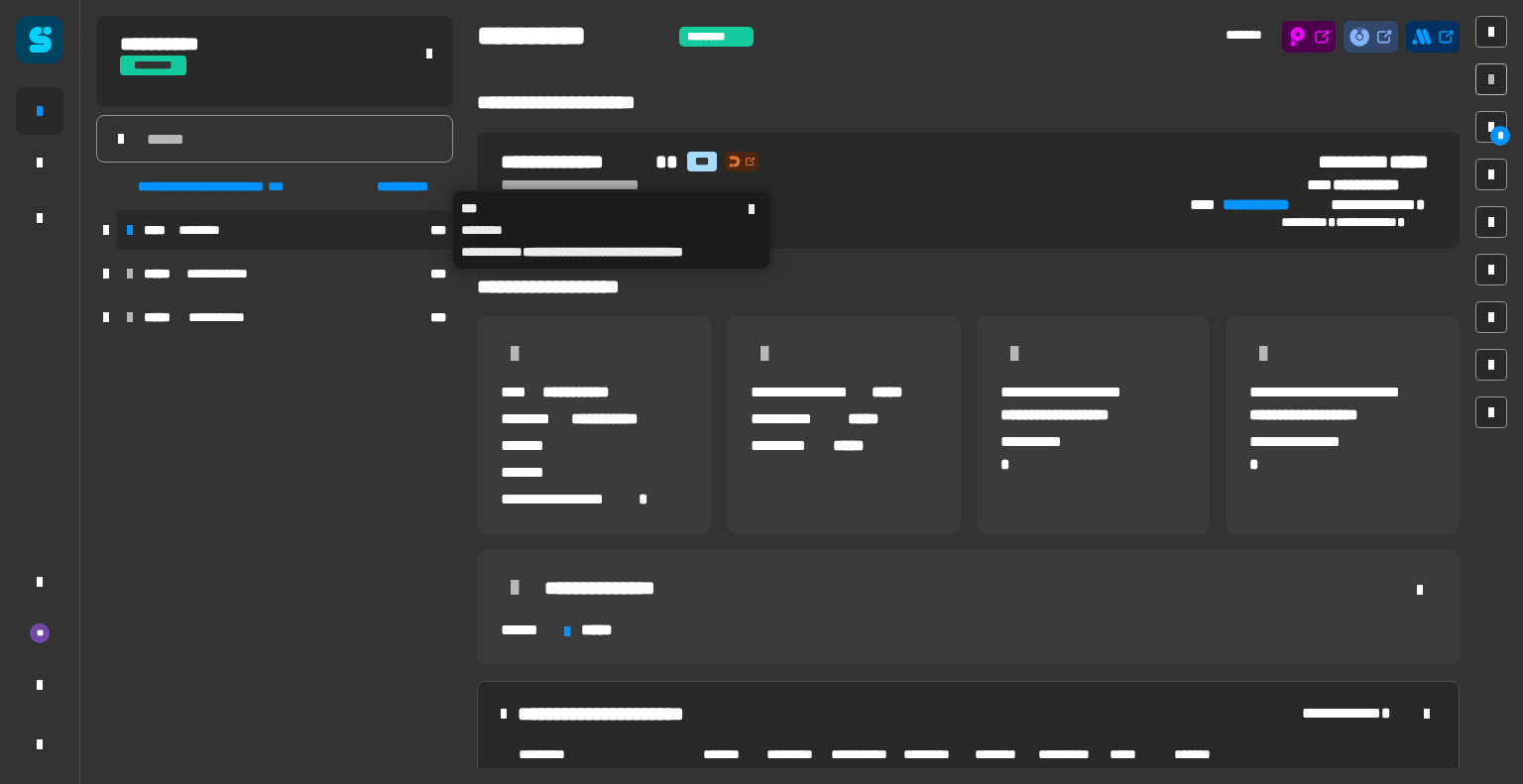 click on "**** ********" at bounding box center (285, 230) 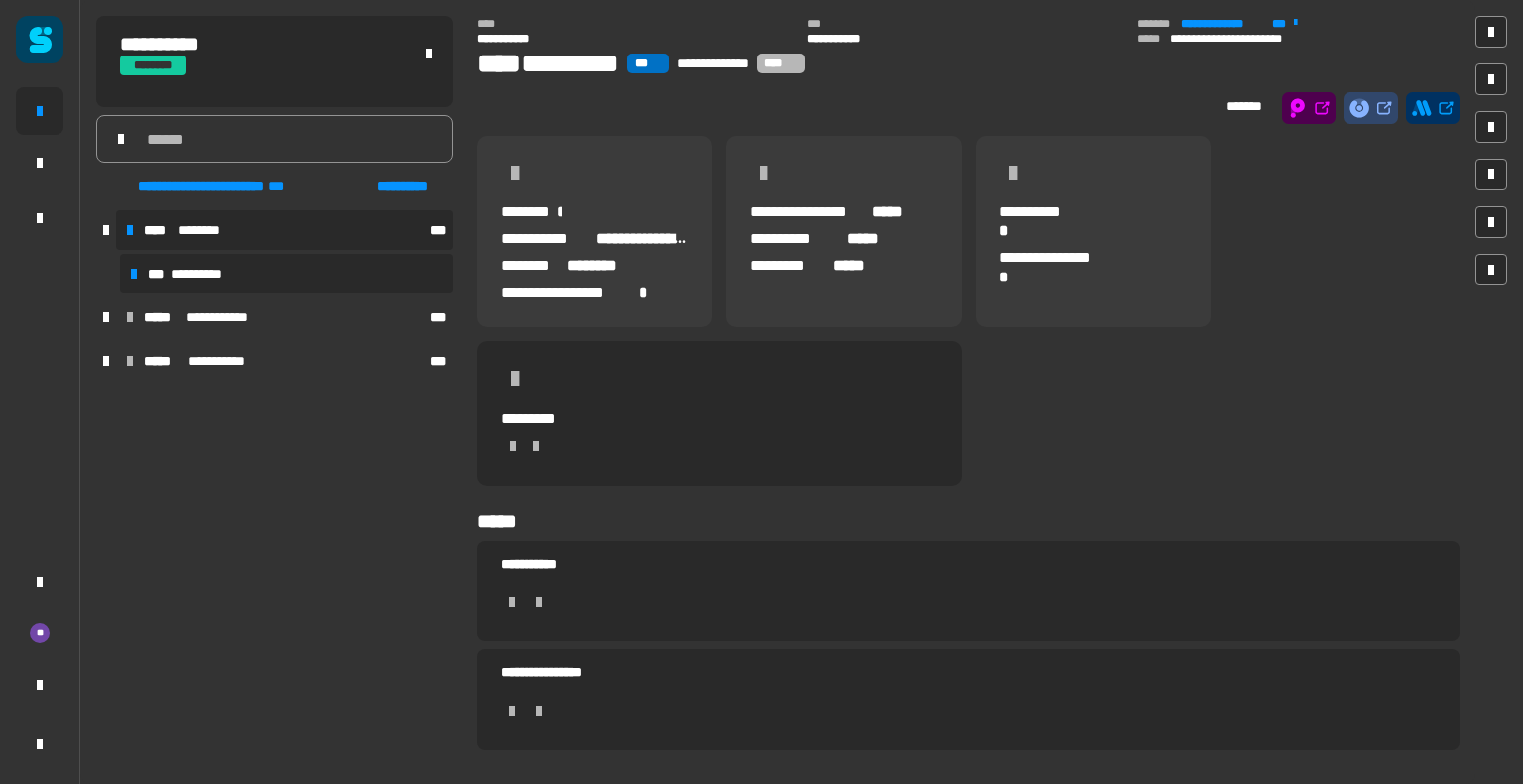 click on "**********" at bounding box center (287, 274) 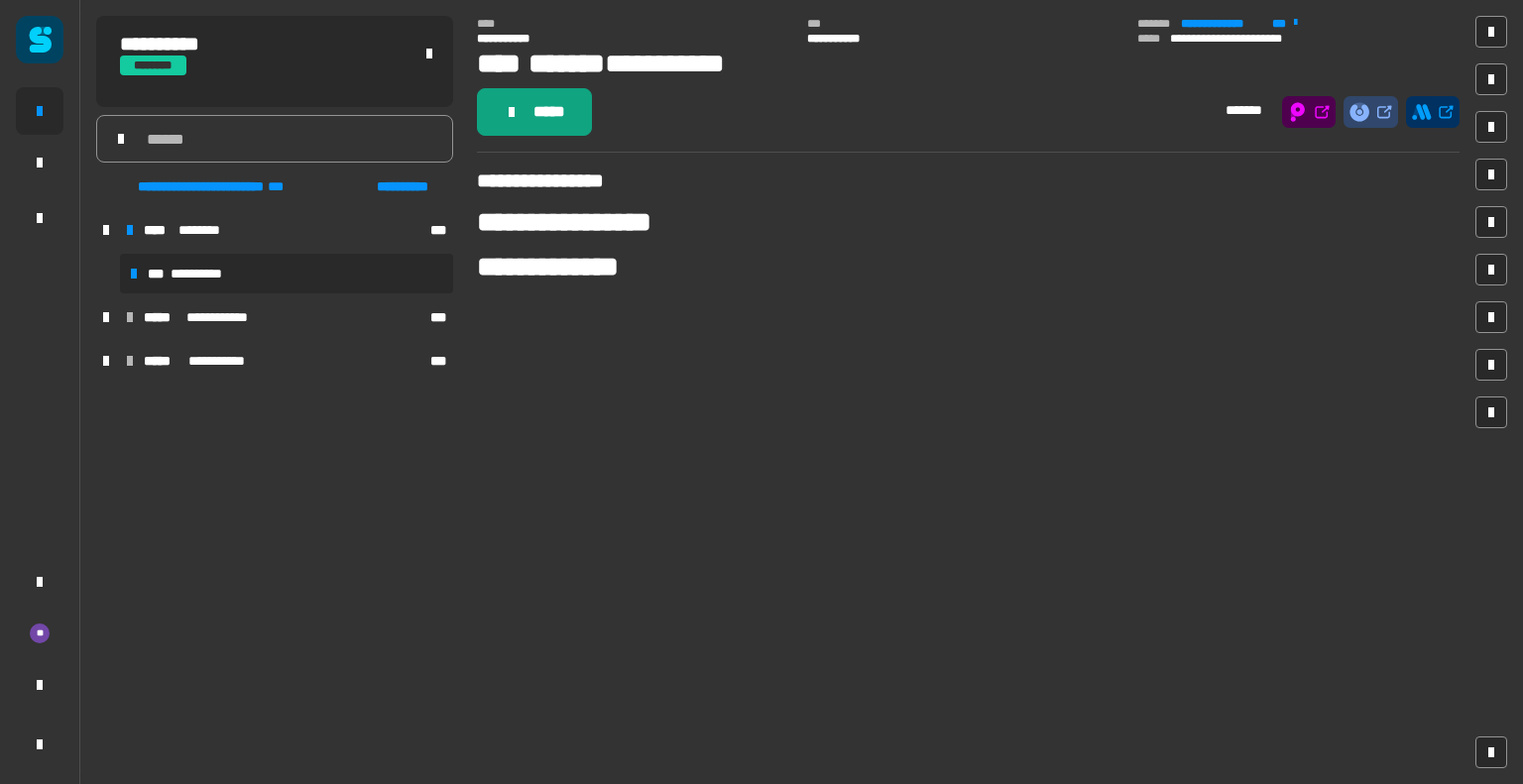 click on "*****" 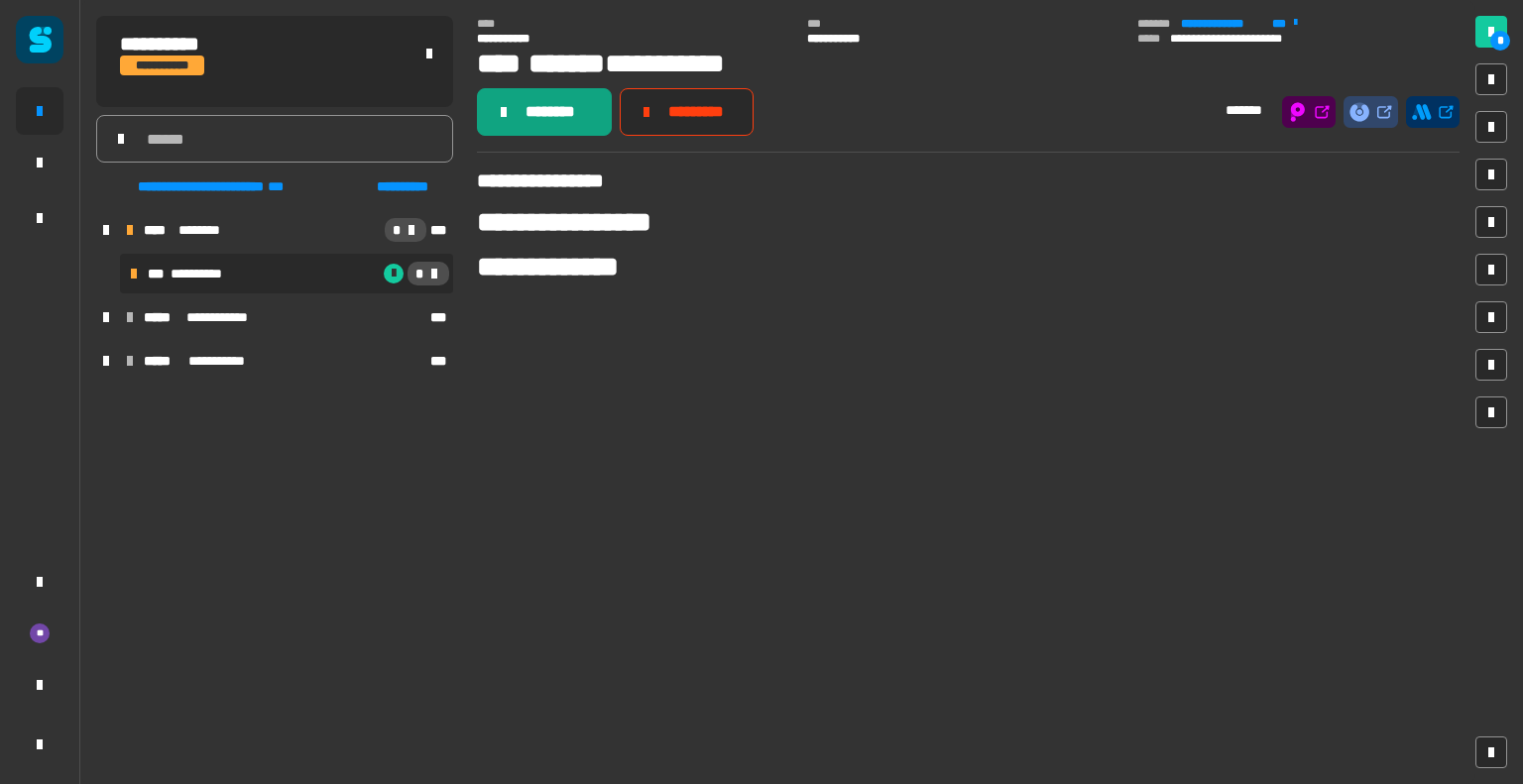 click on "********" 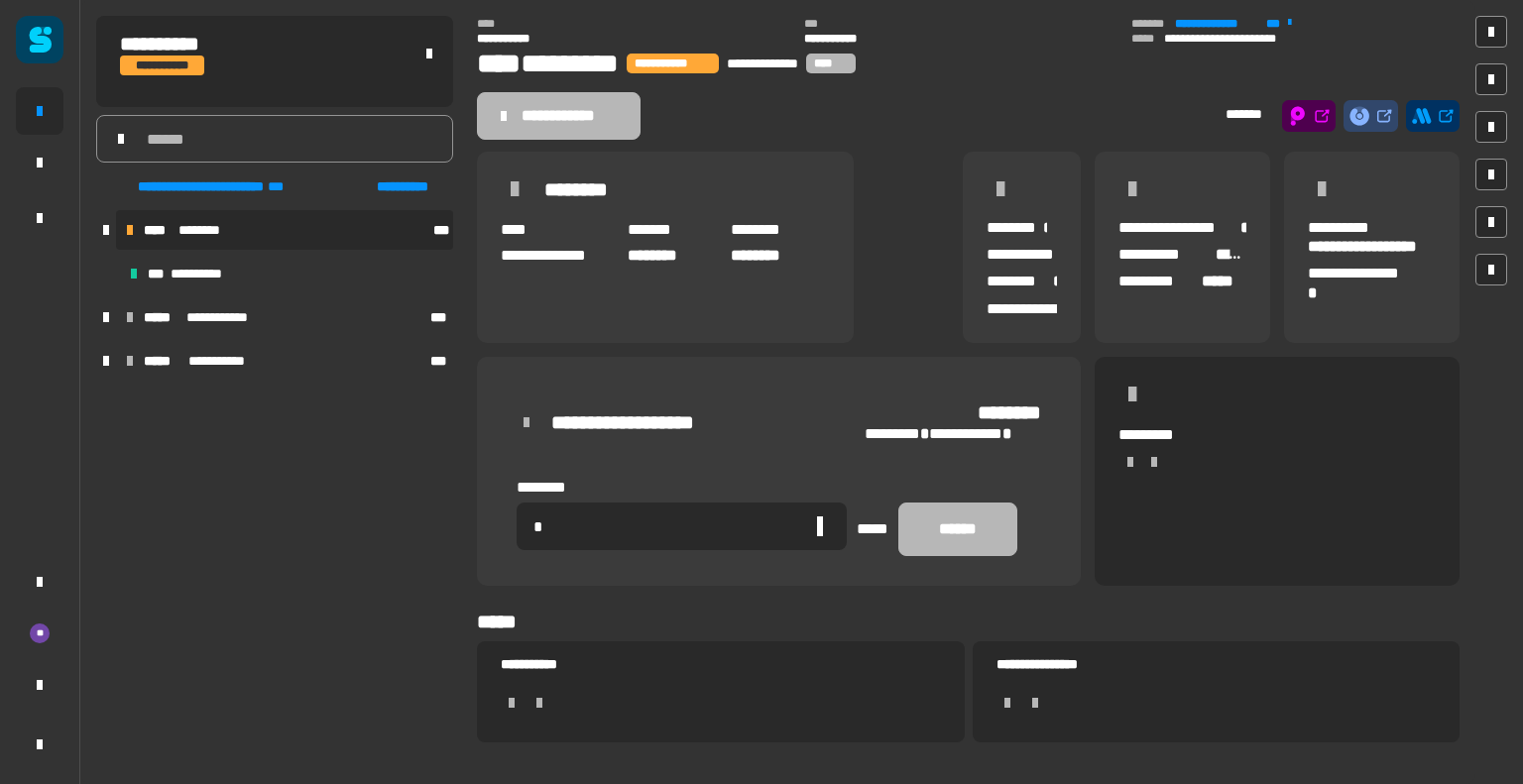 click on "*" 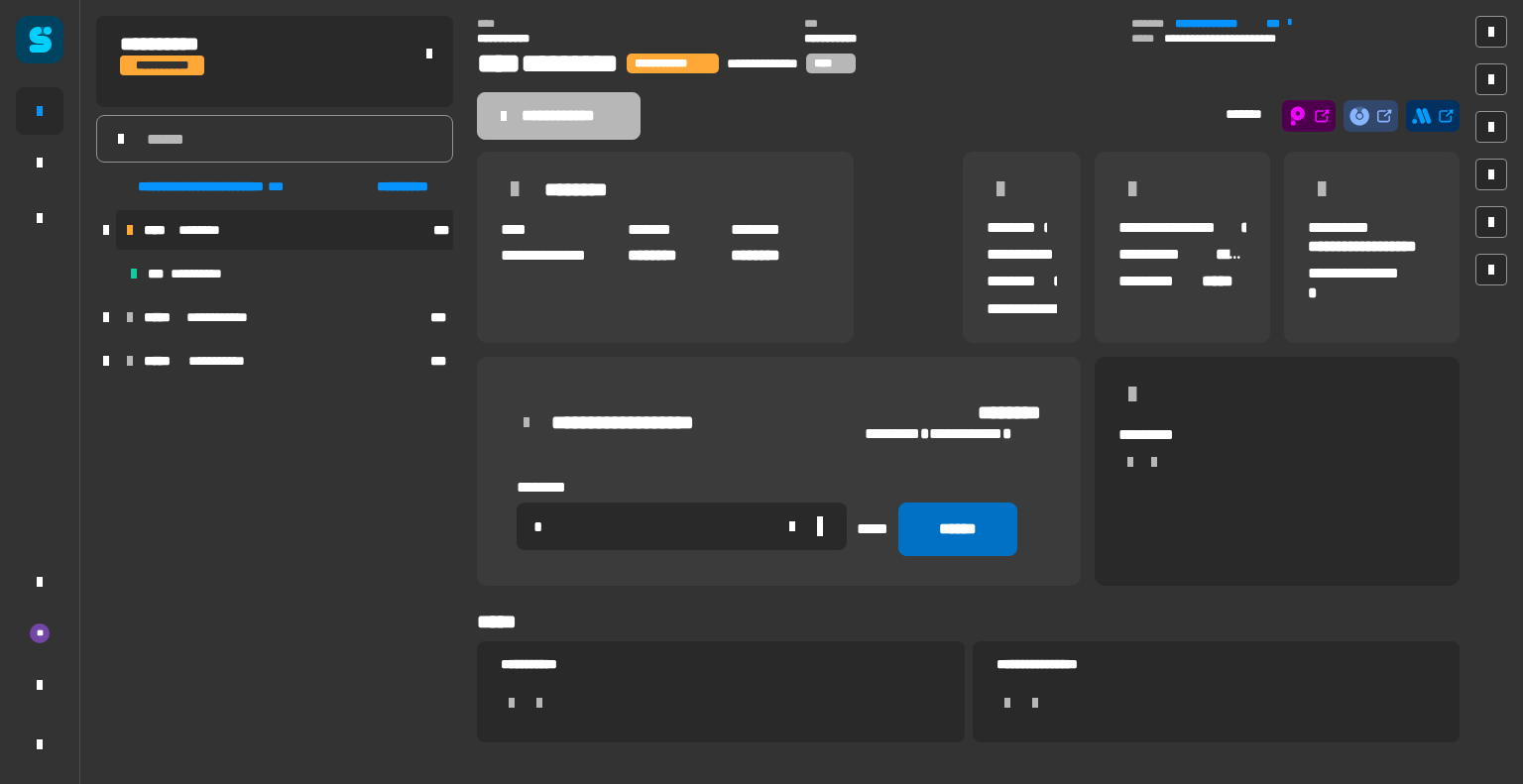 type on "*" 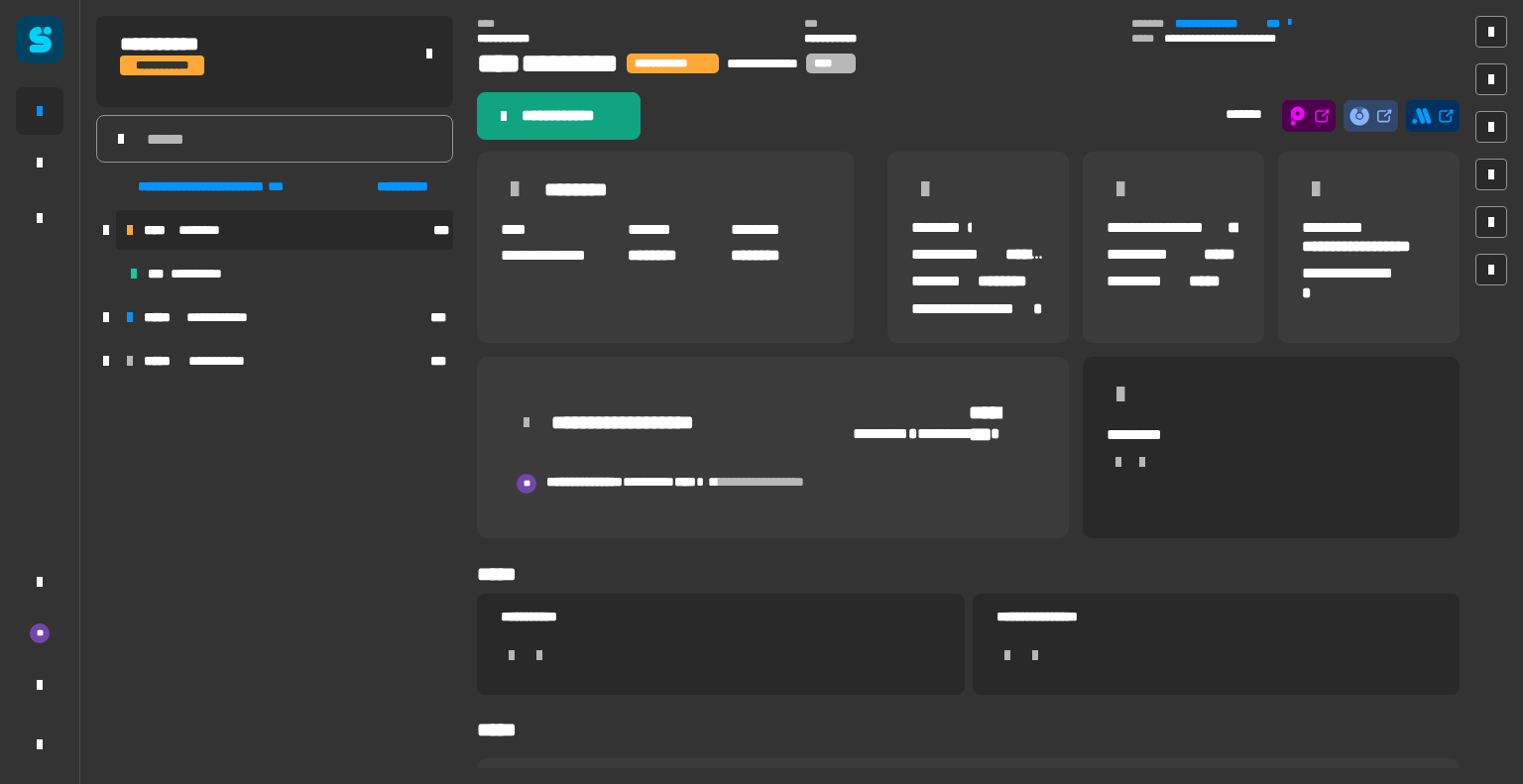 click on "**********" 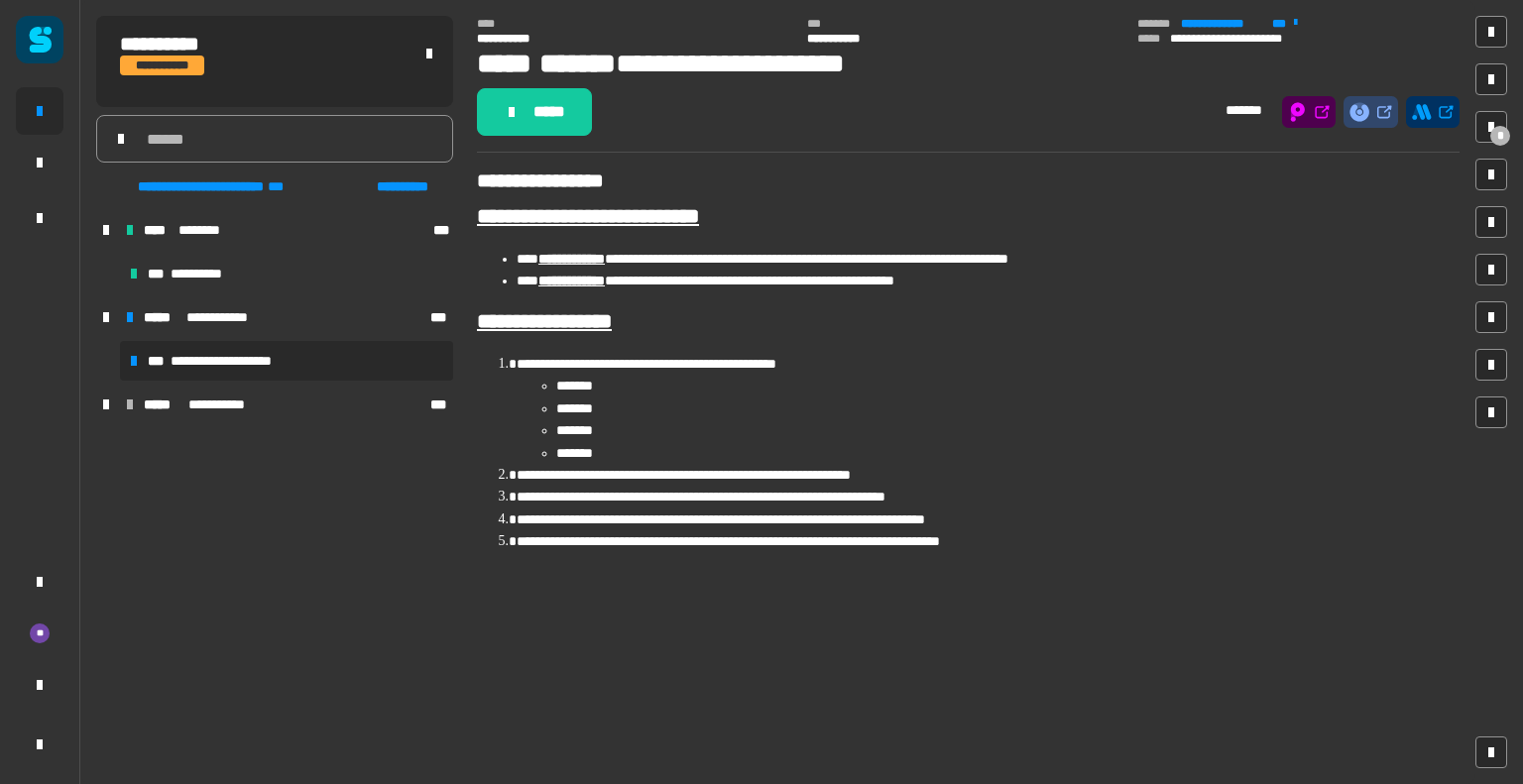 click on "**********" 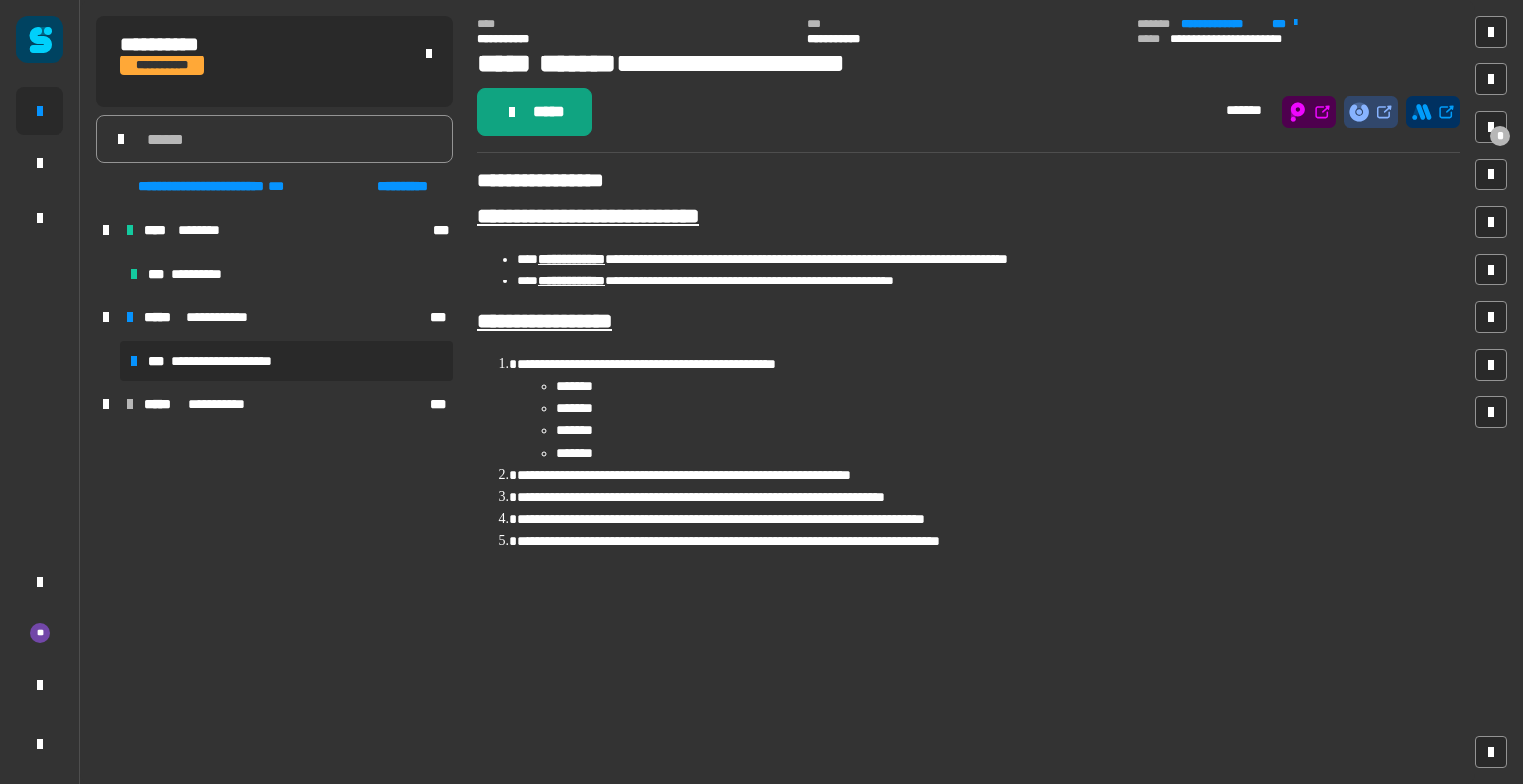click on "*****" 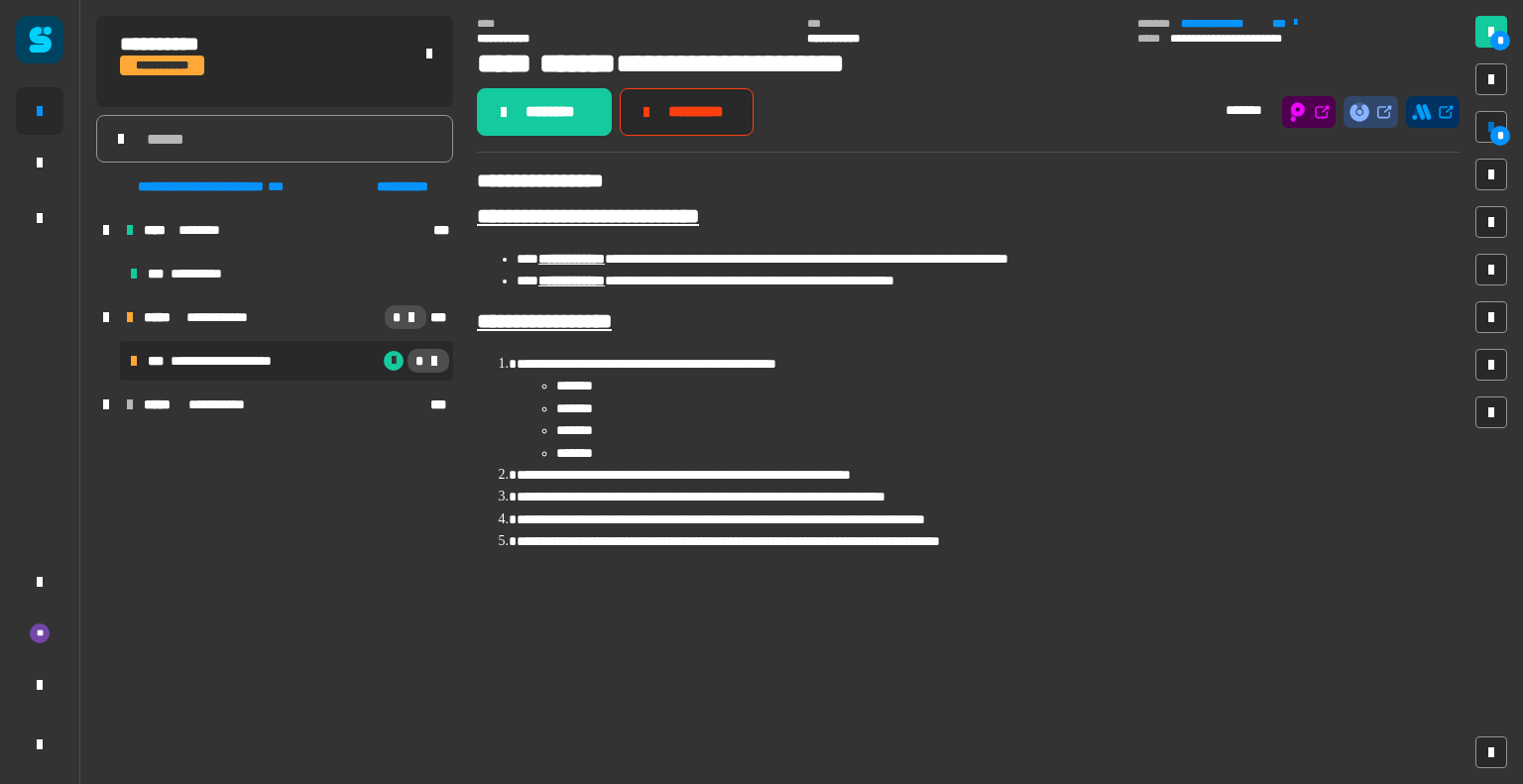 click at bounding box center (1491, 127) 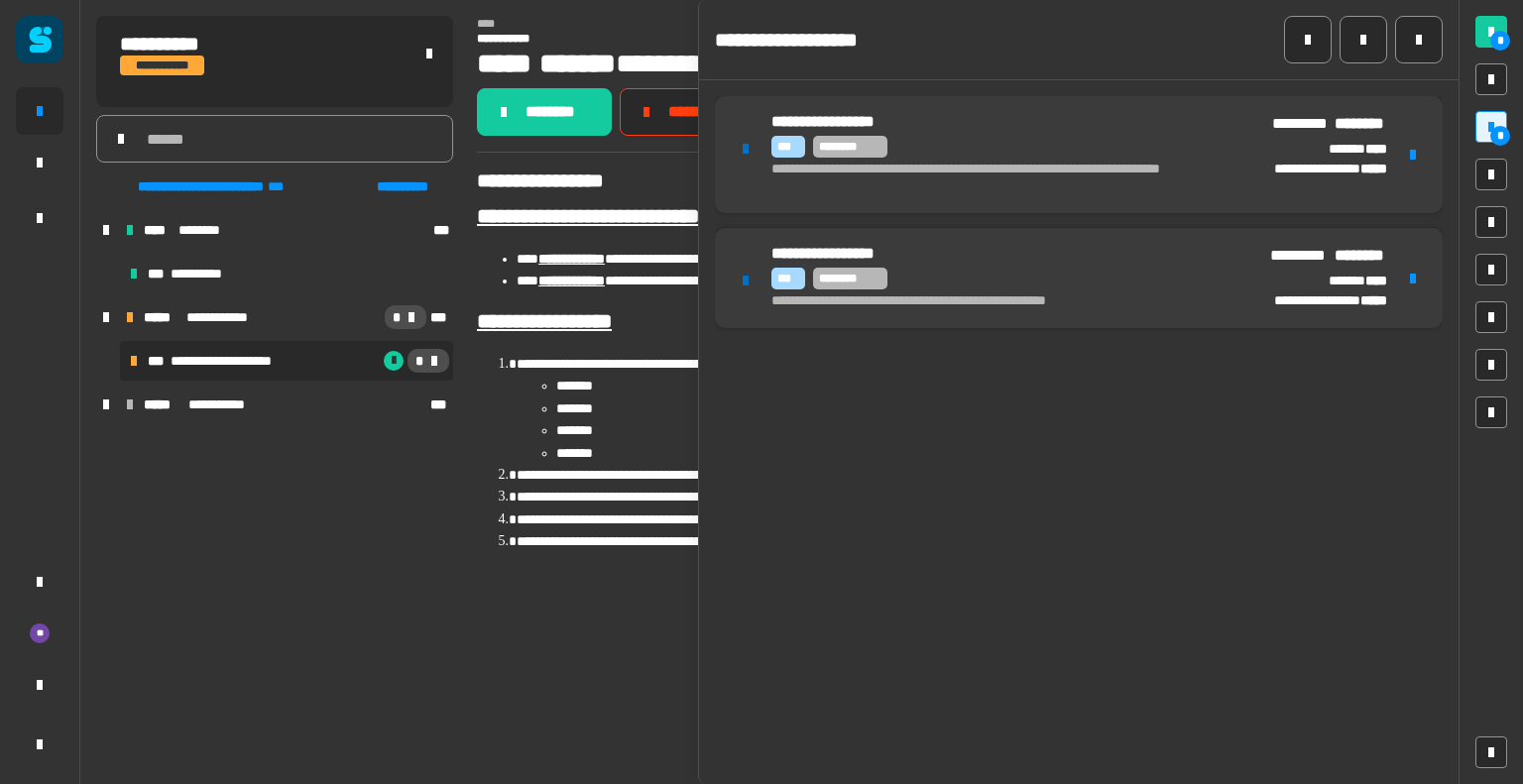 click at bounding box center (1413, 155) 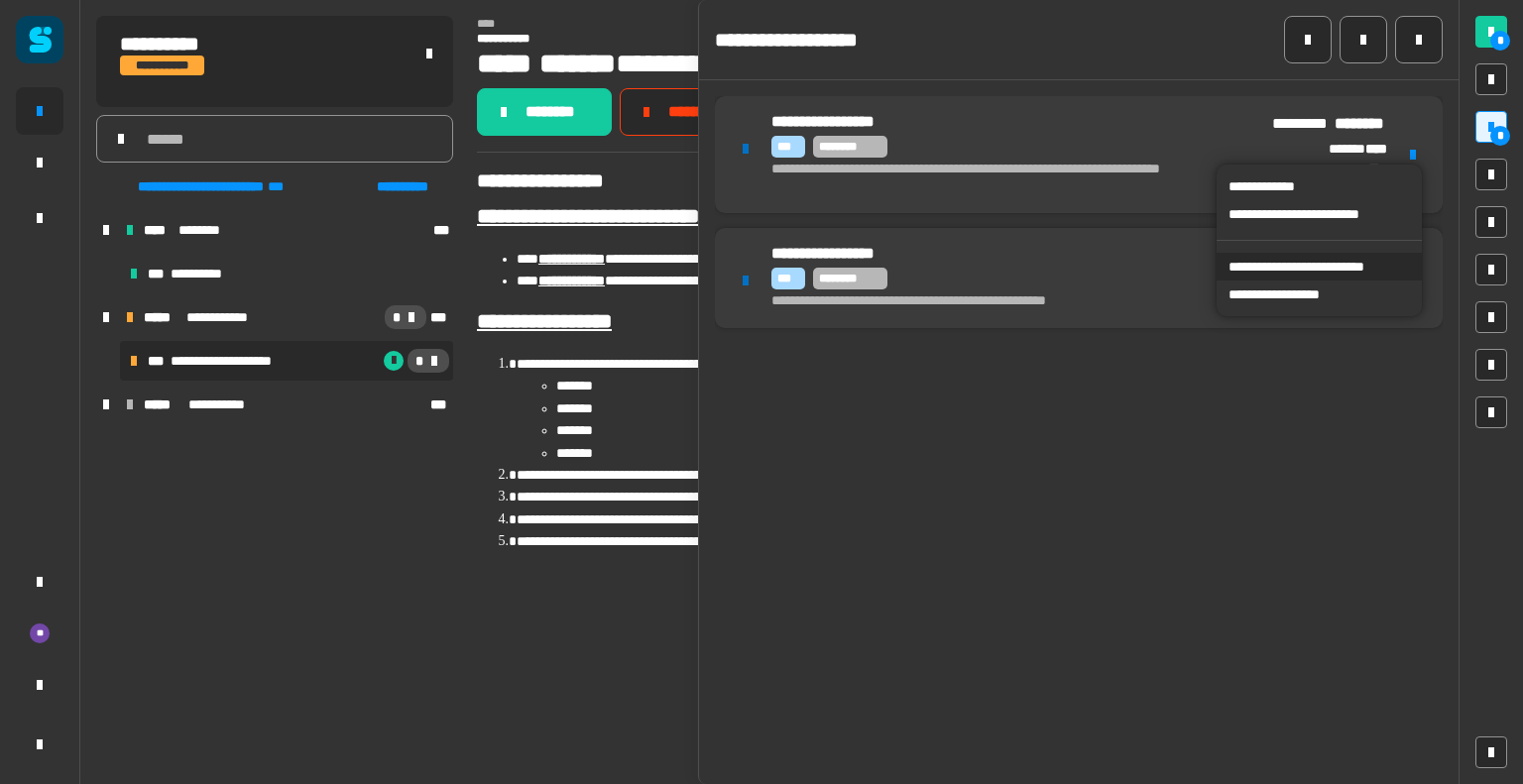 click on "**********" at bounding box center (1319, 267) 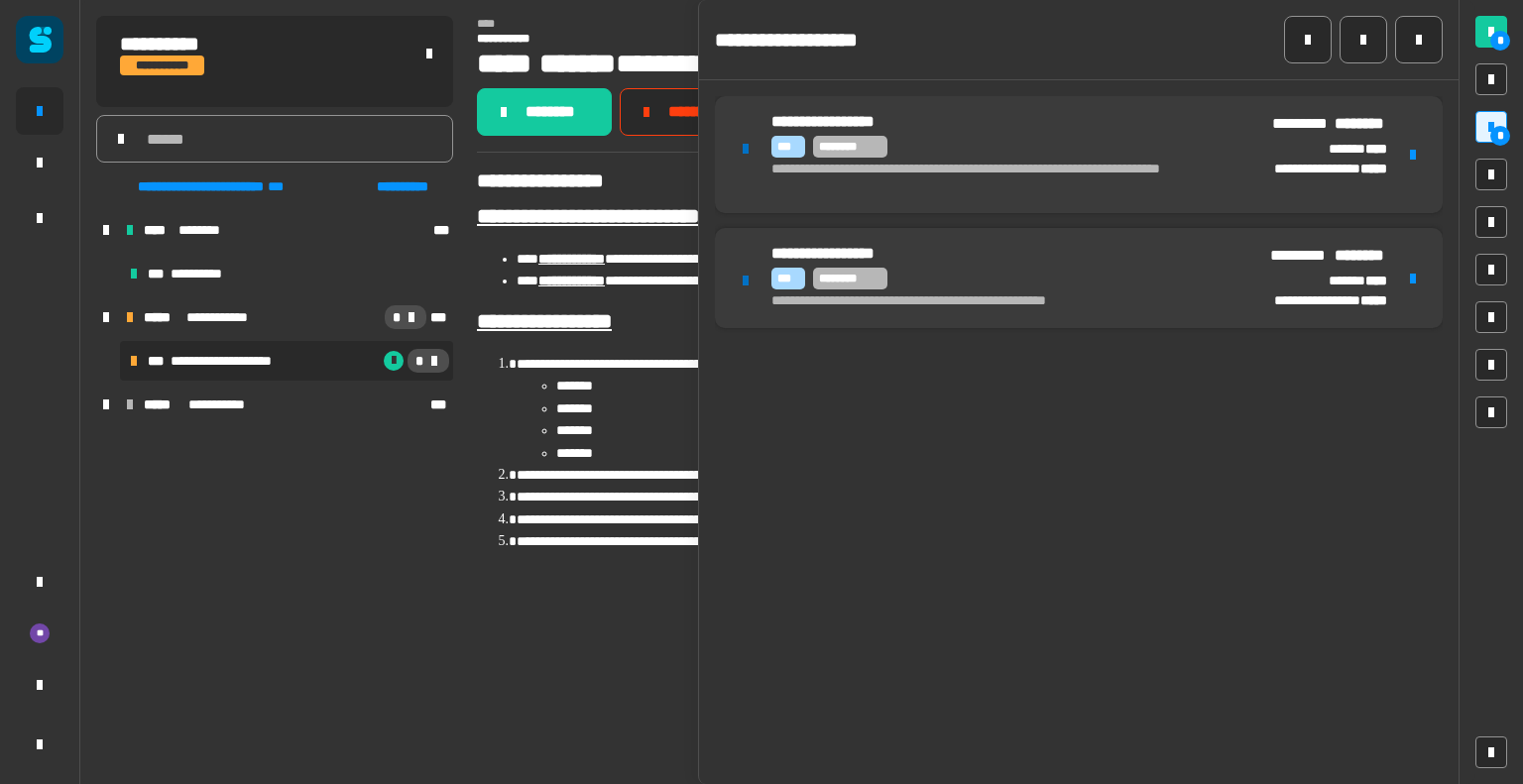 click at bounding box center (1413, 155) 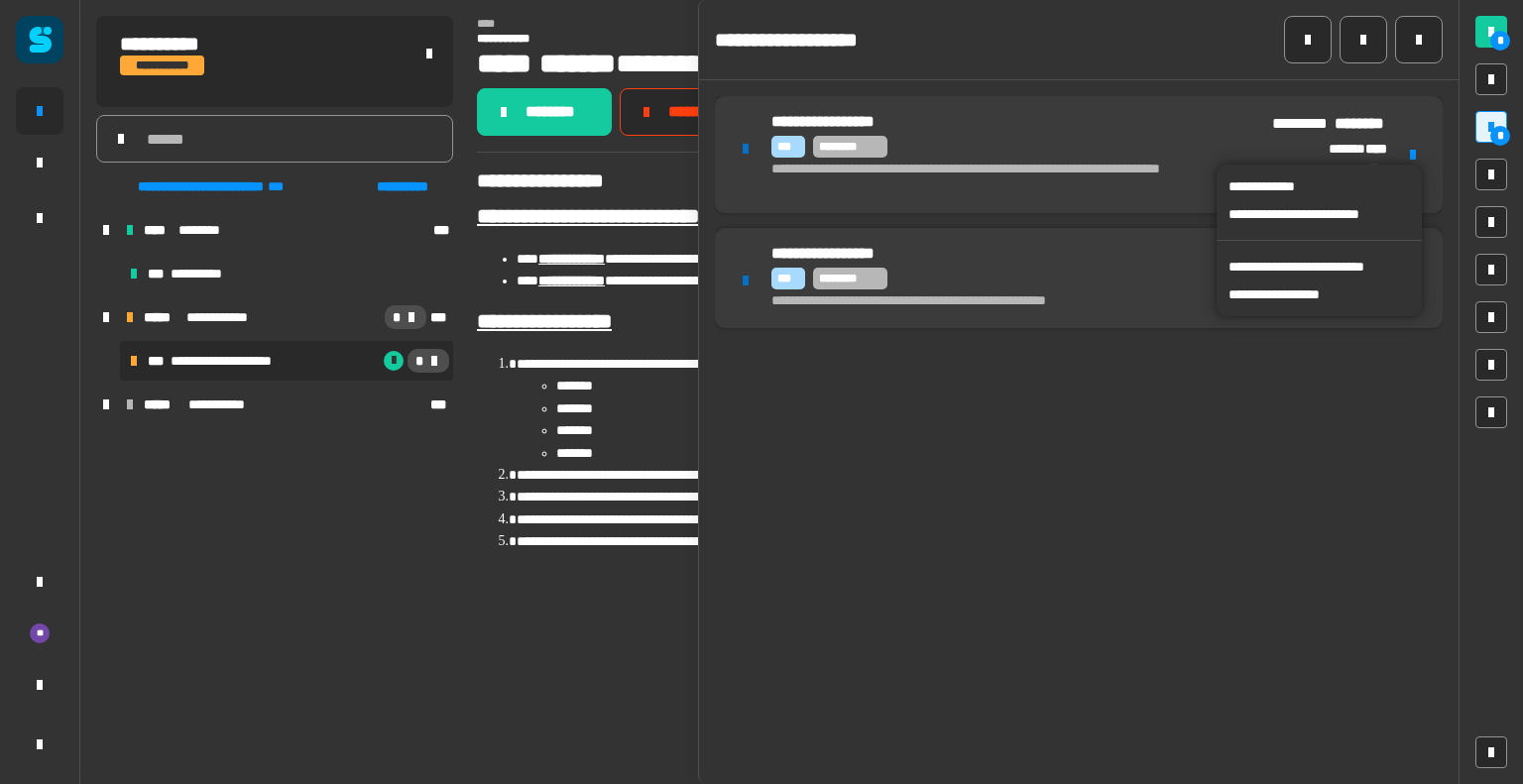 click on "**********" at bounding box center (1002, 178) 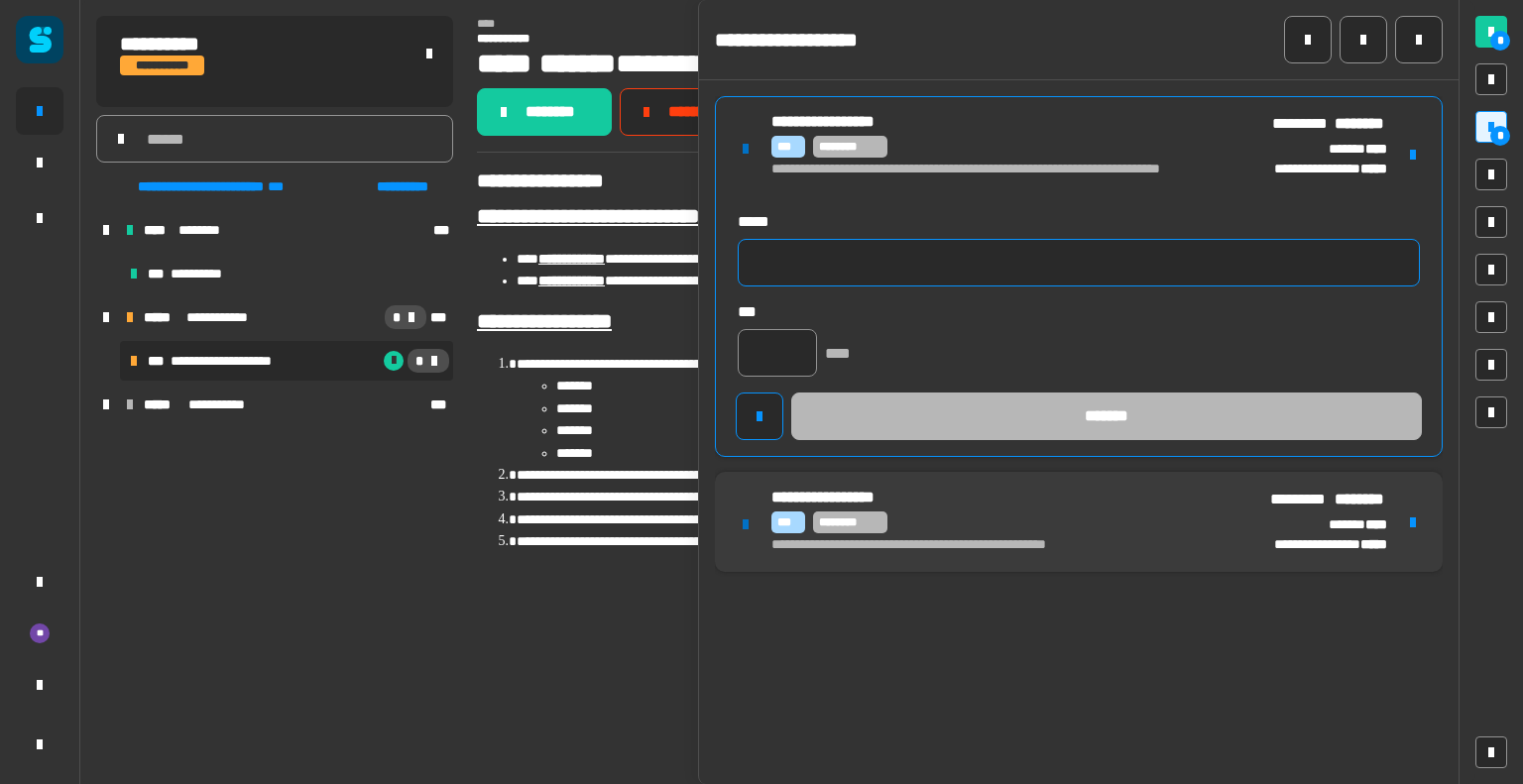 click 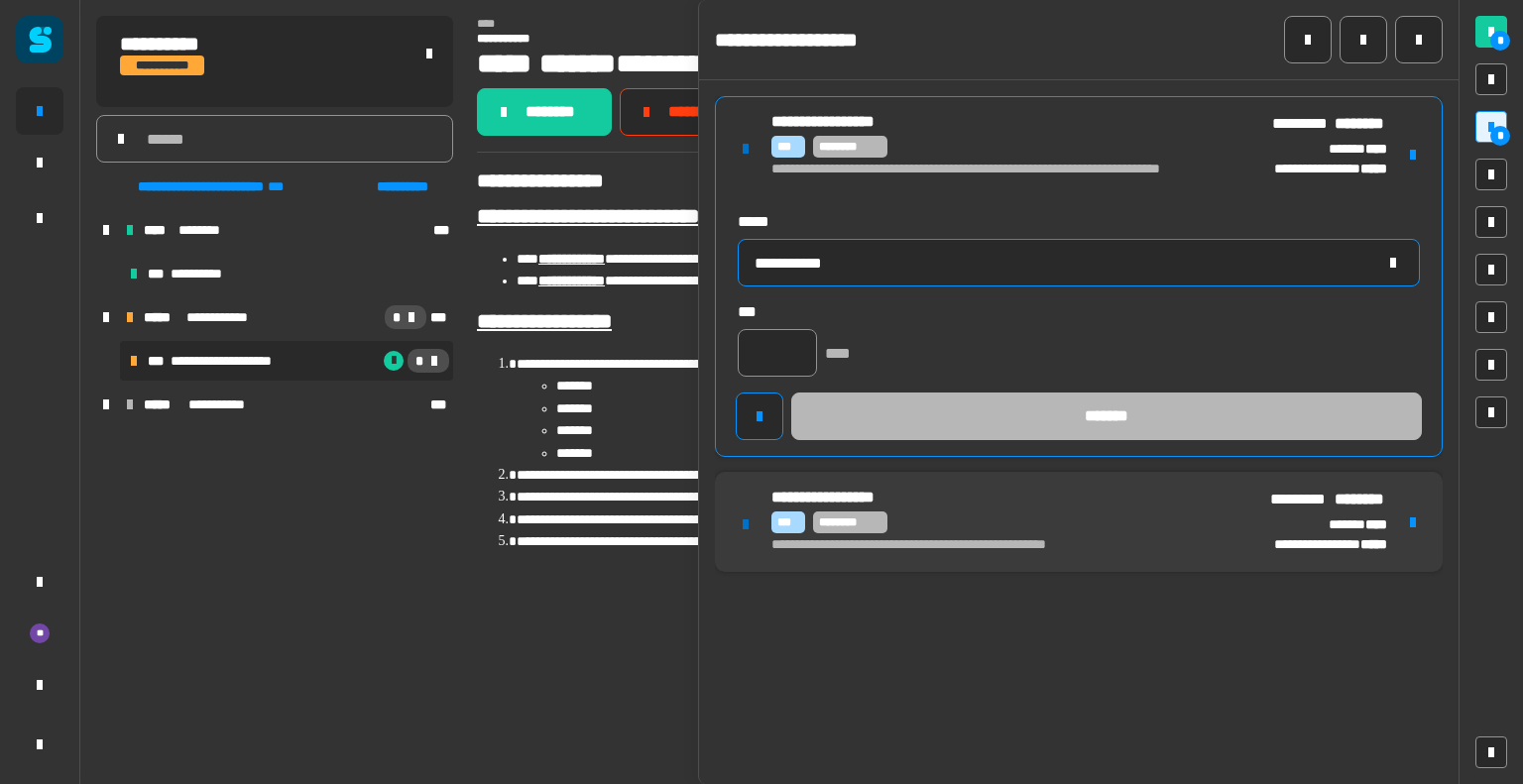 type on "**********" 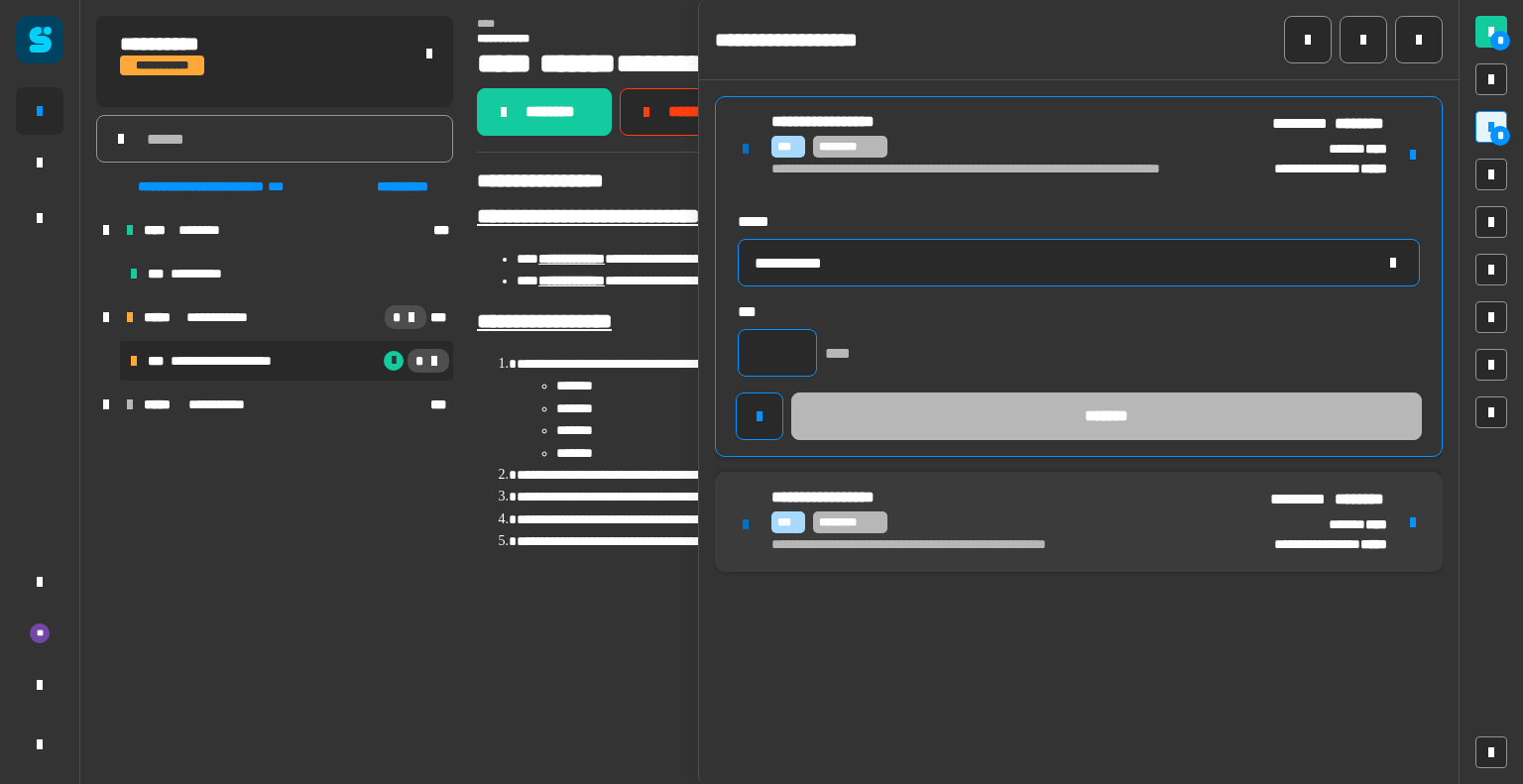 type on "*" 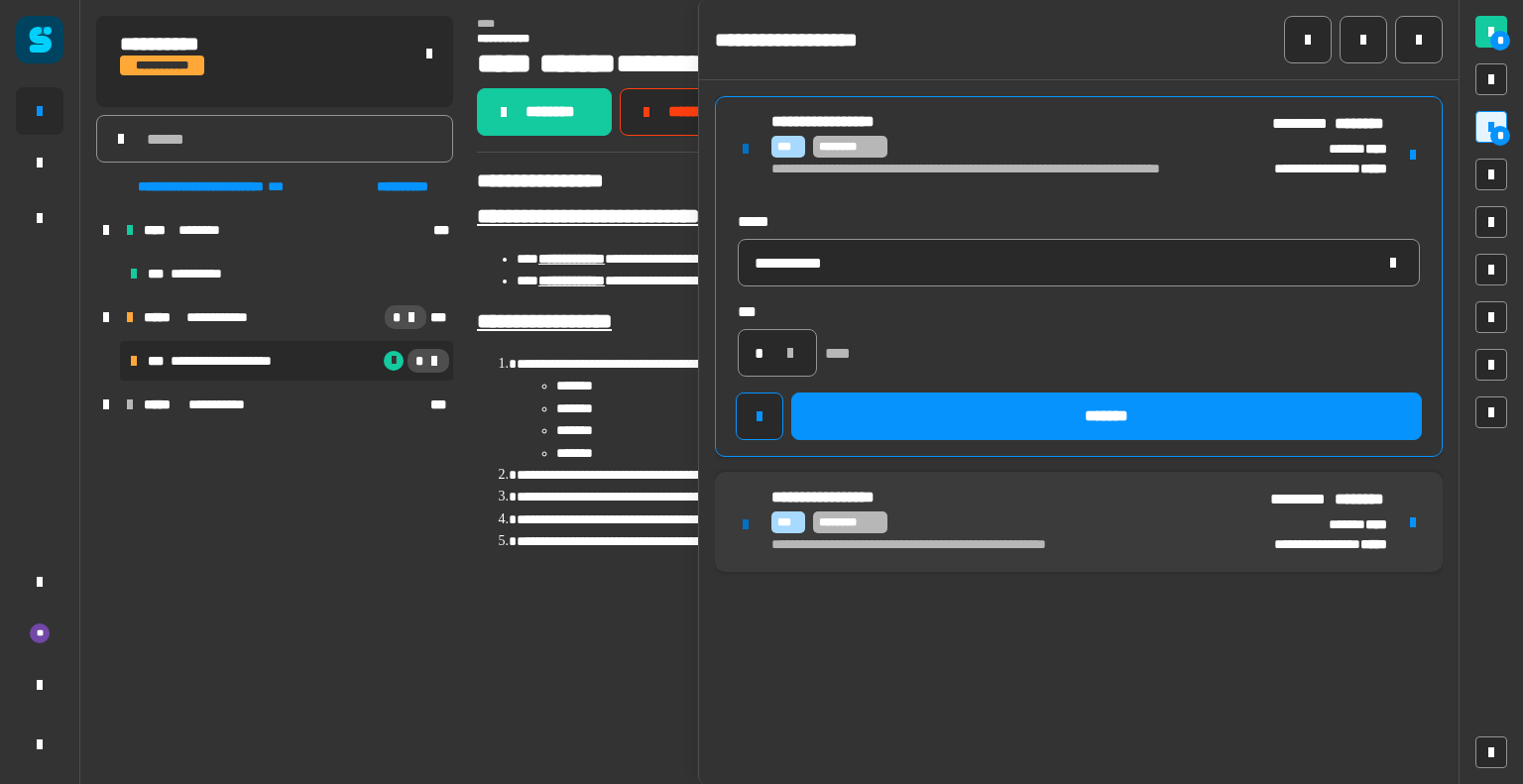 click on "**********" 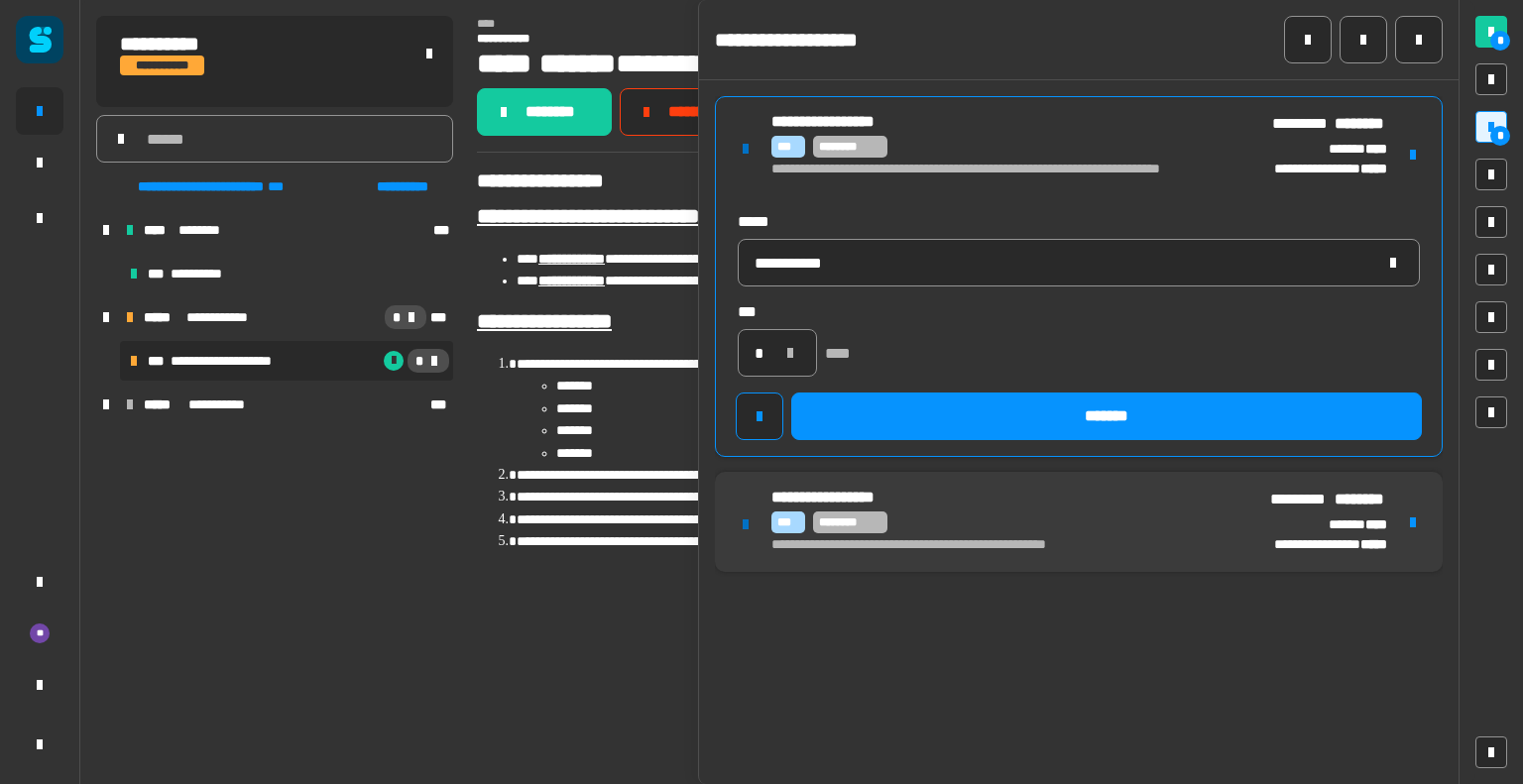click on "**********" at bounding box center (1002, 178) 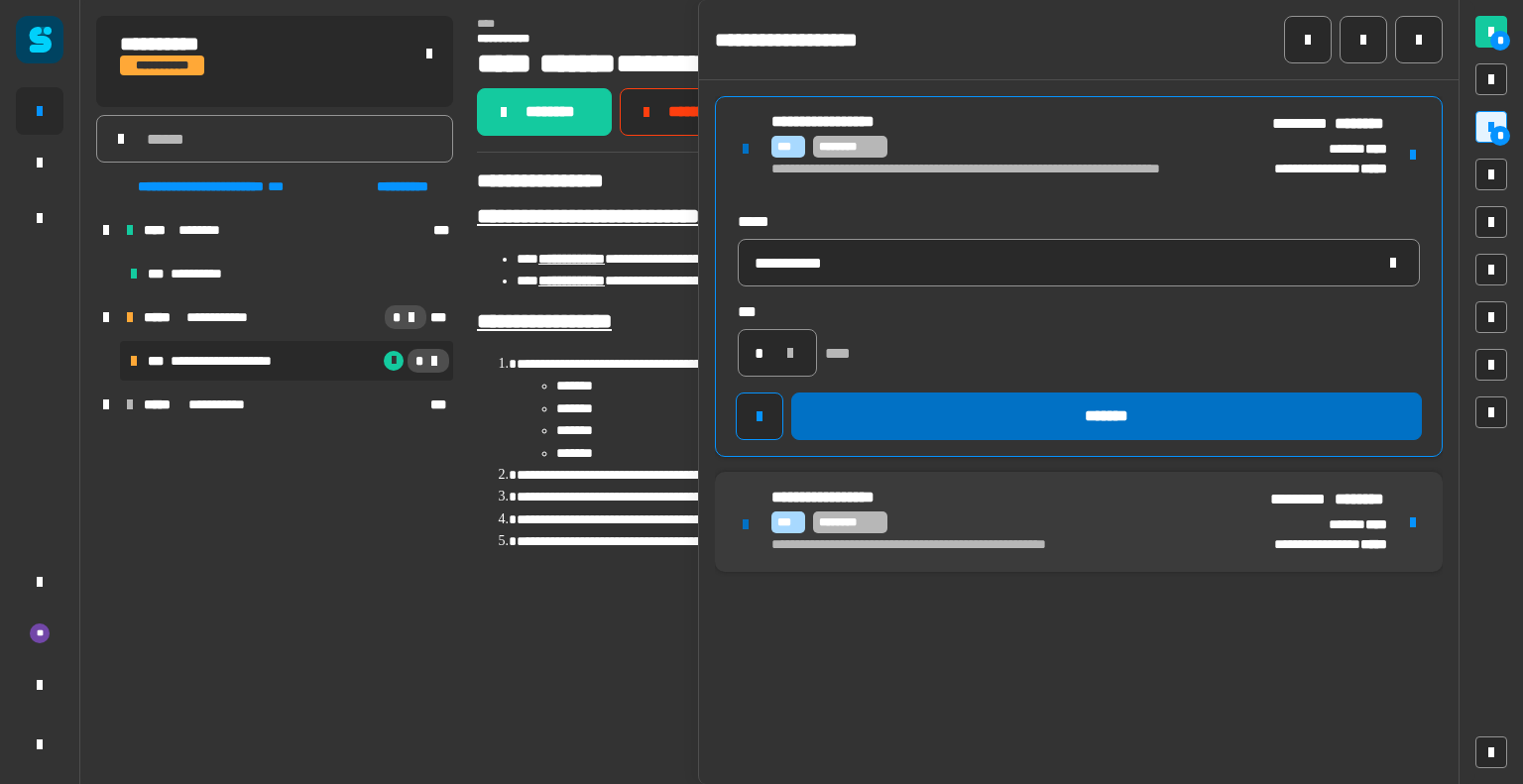 click on "*******" 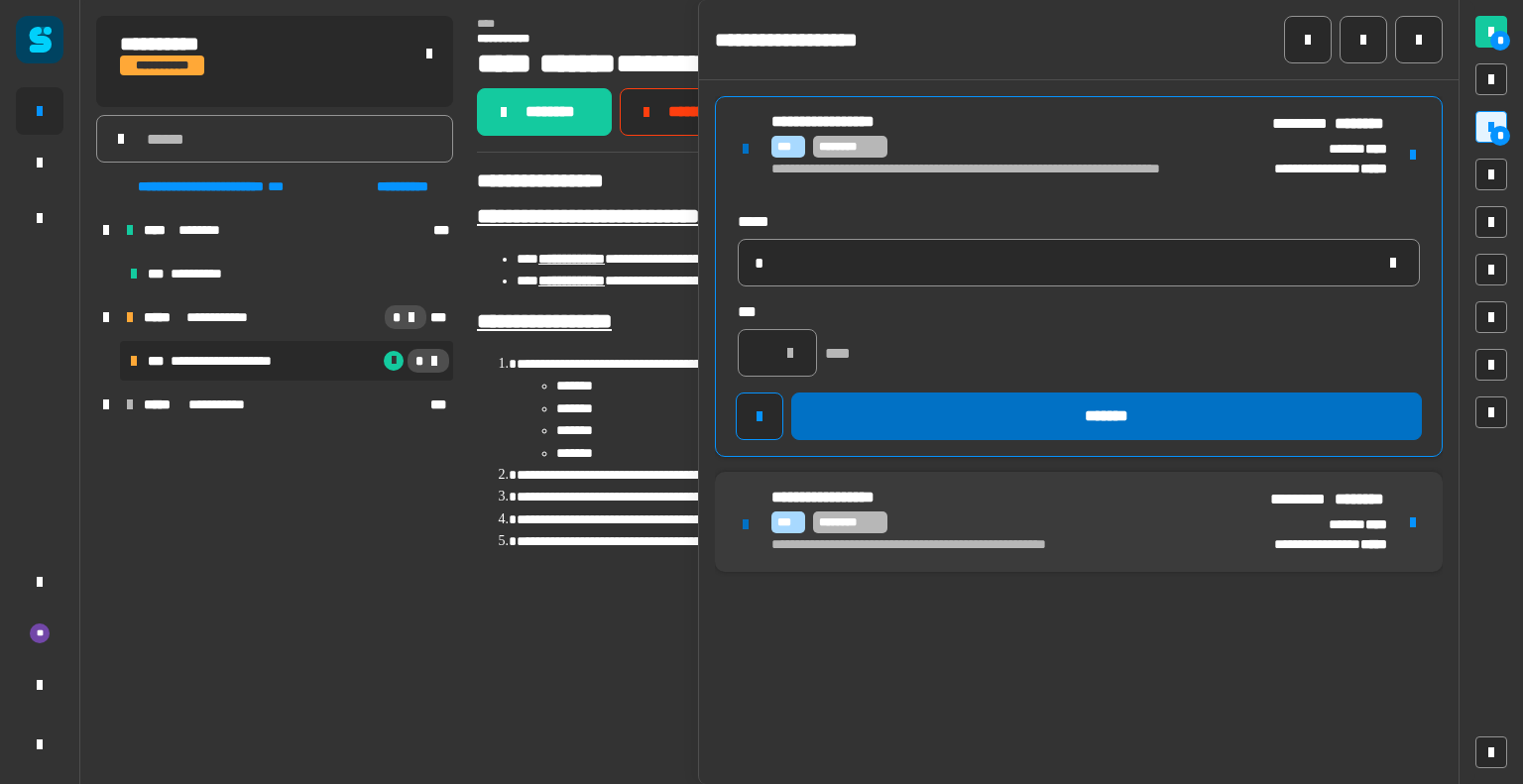type 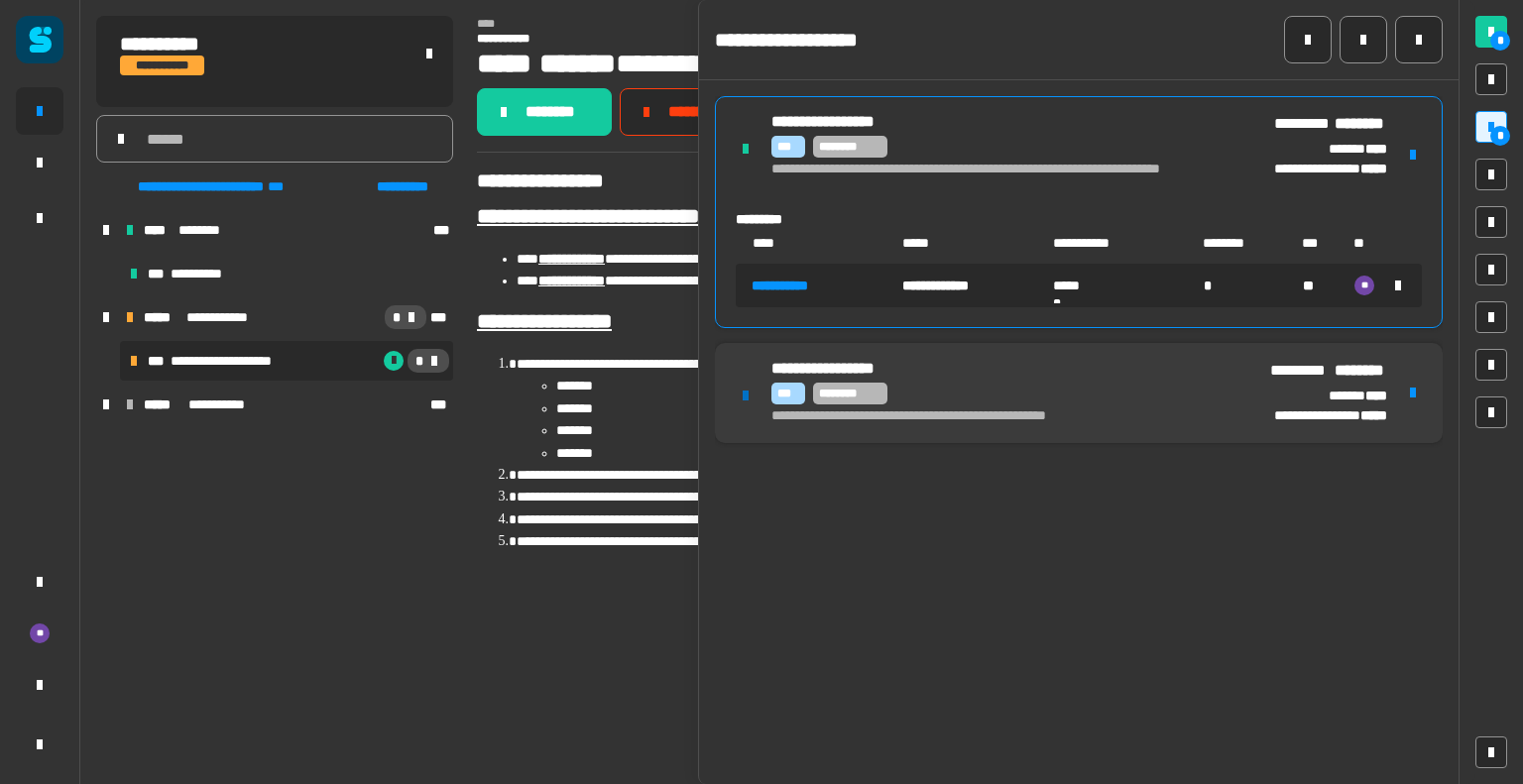 click on "**********" at bounding box center [1079, 392] 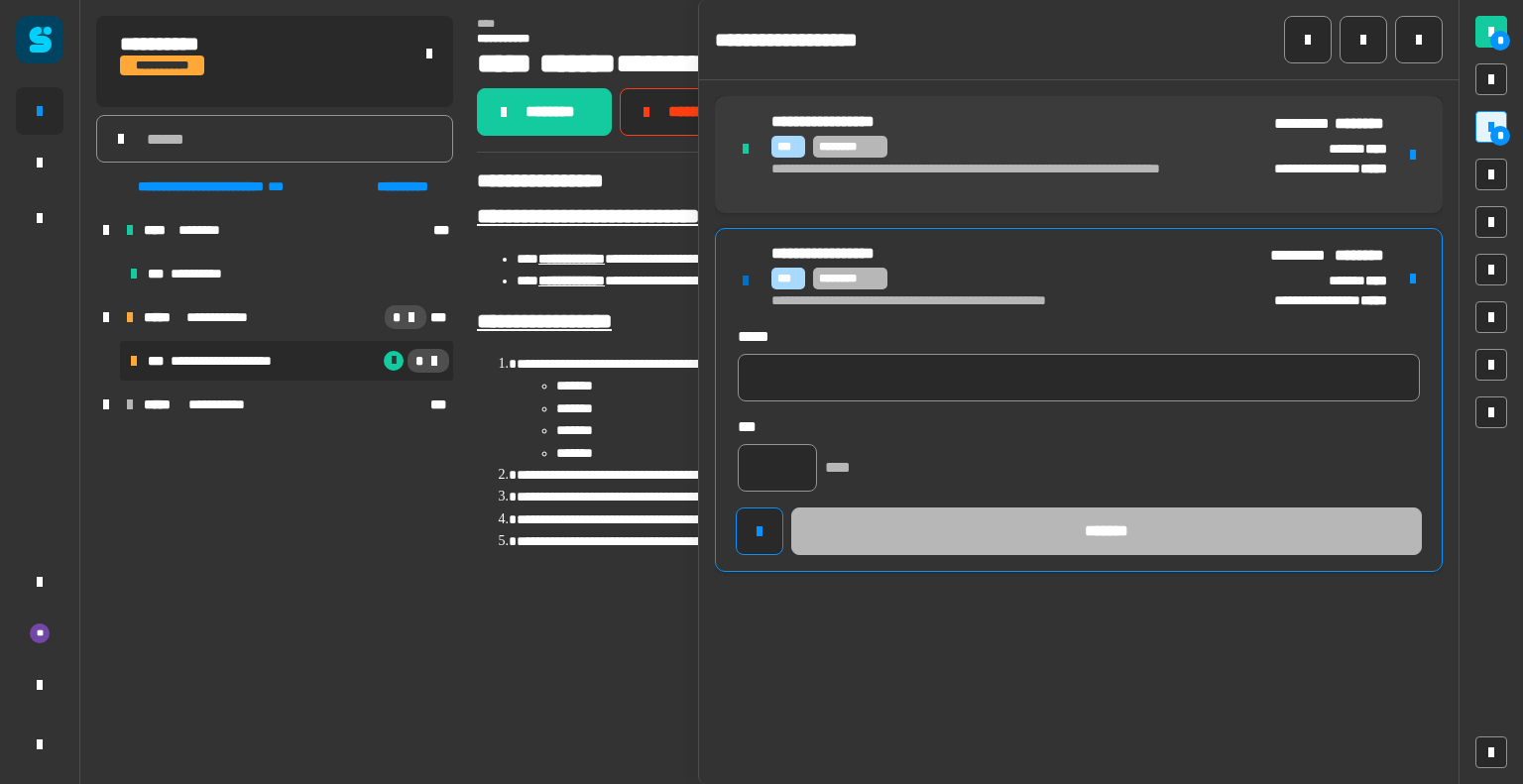 click at bounding box center [1413, 279] 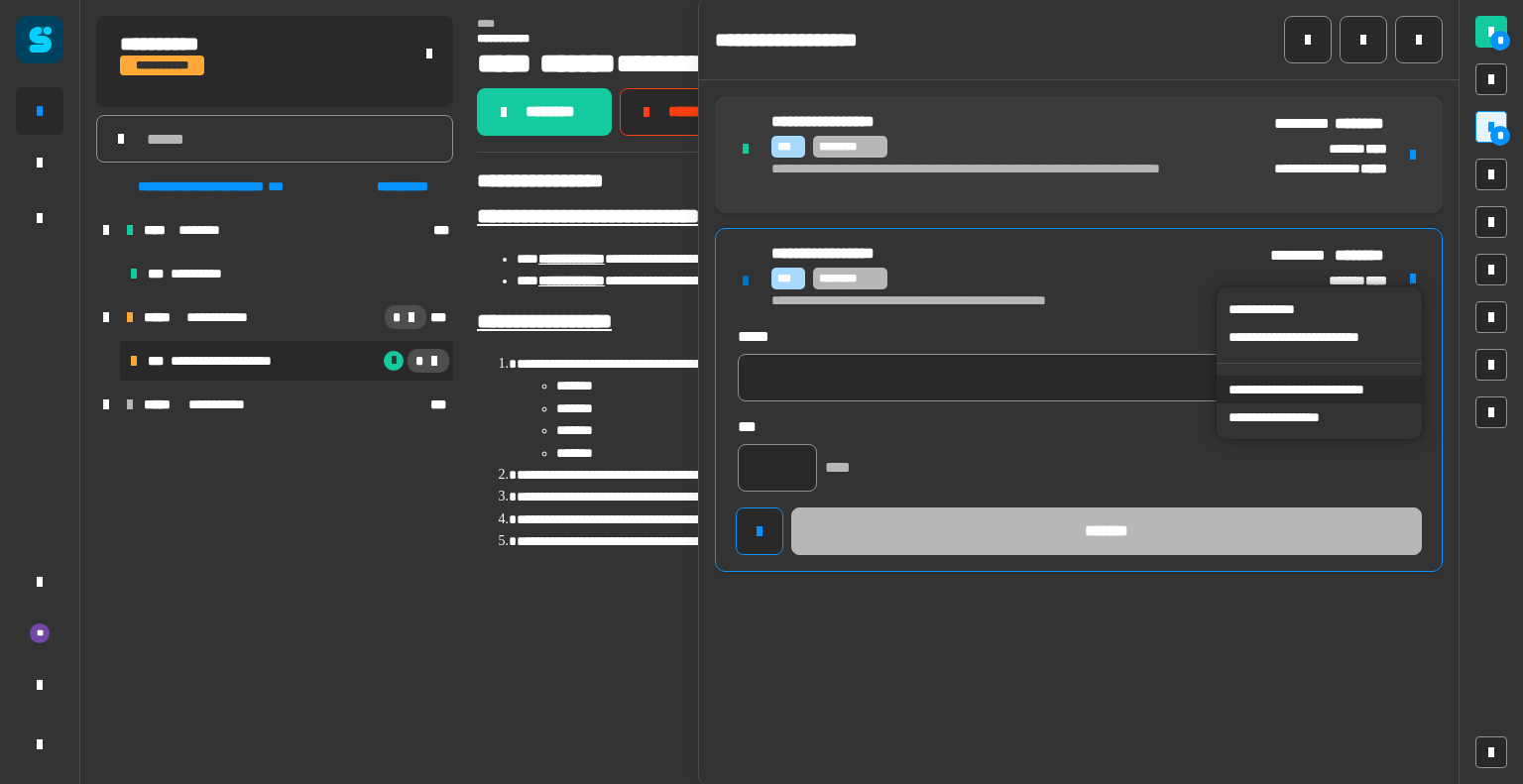 click on "**********" at bounding box center (1319, 390) 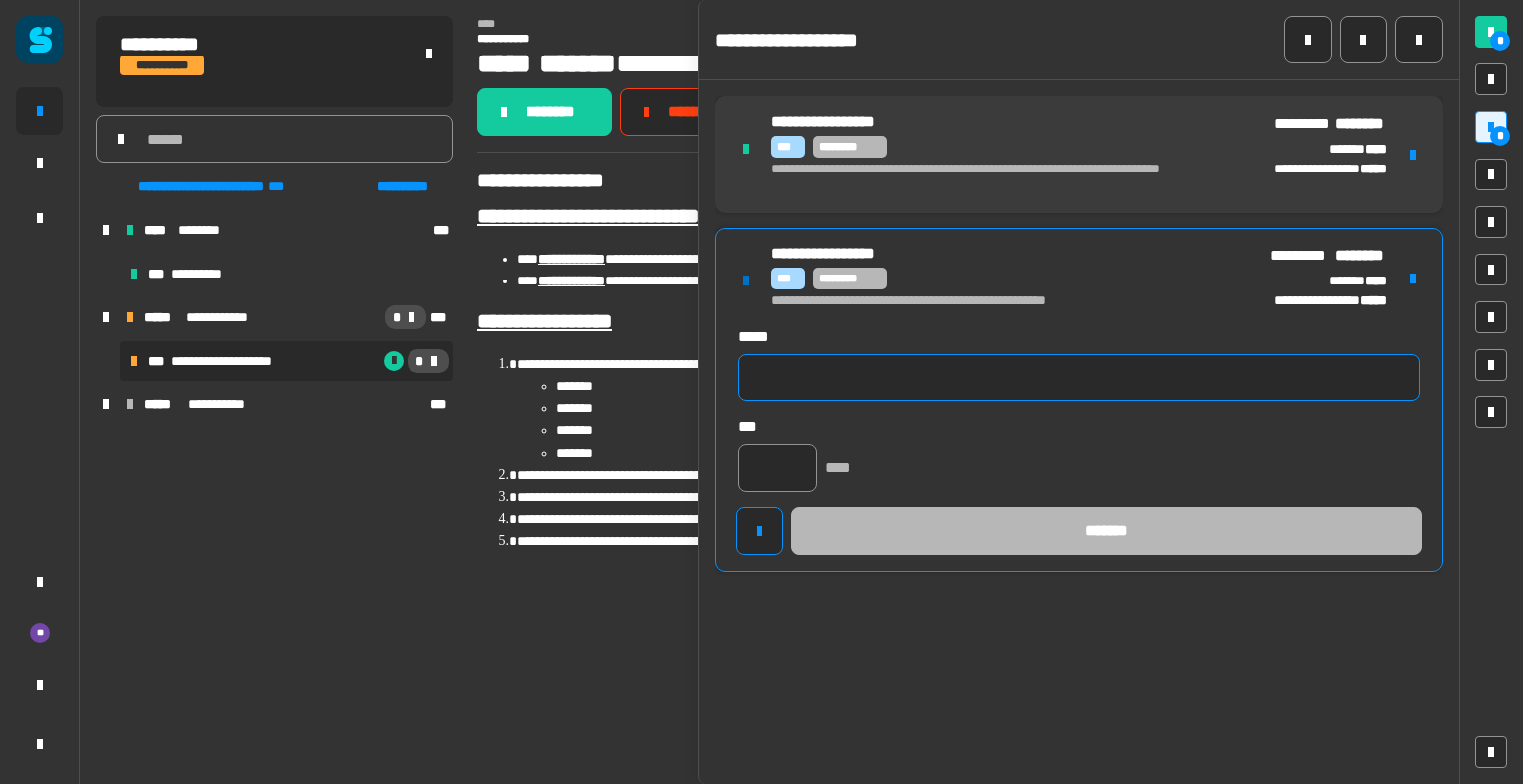 paste on "**********" 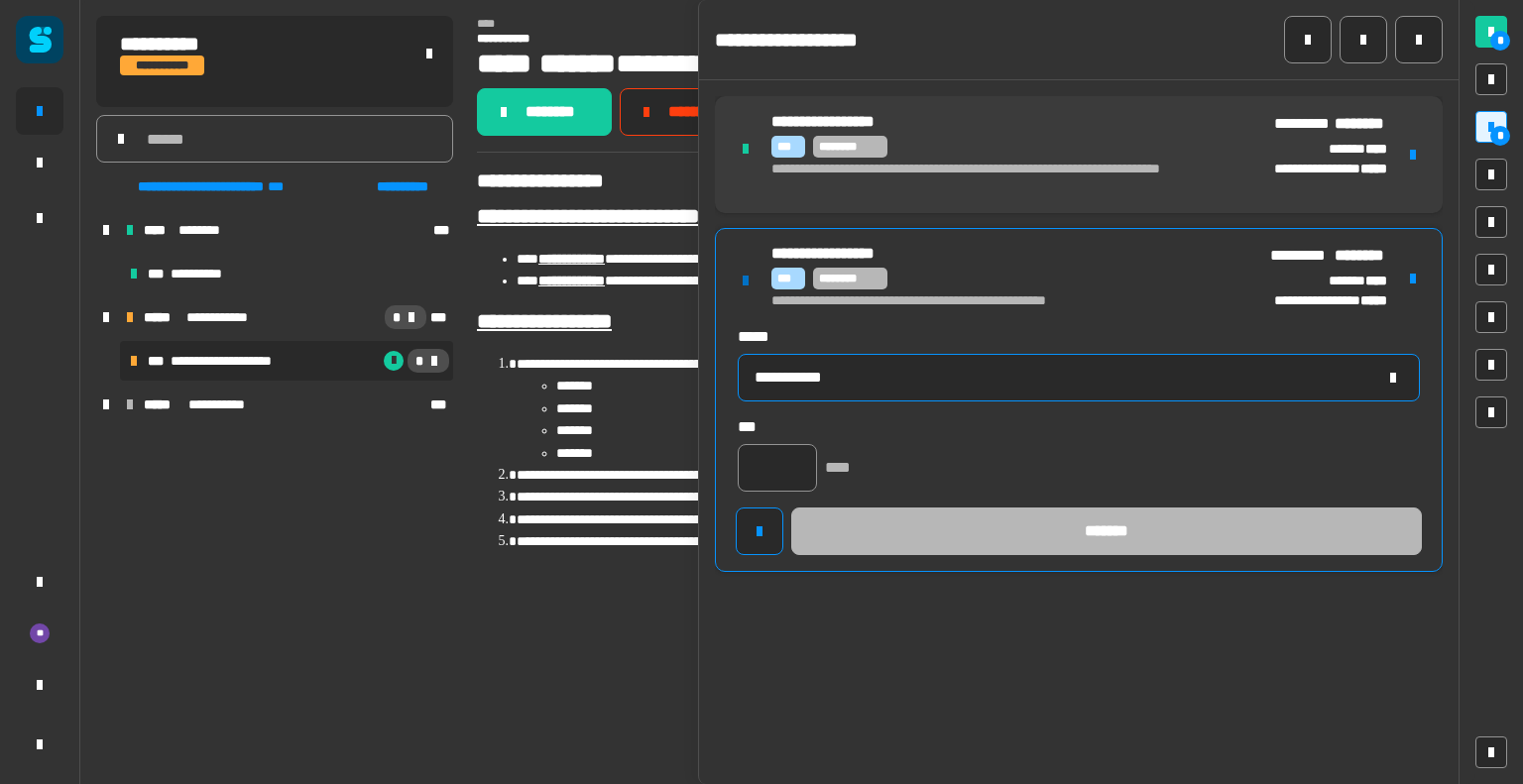 type on "**********" 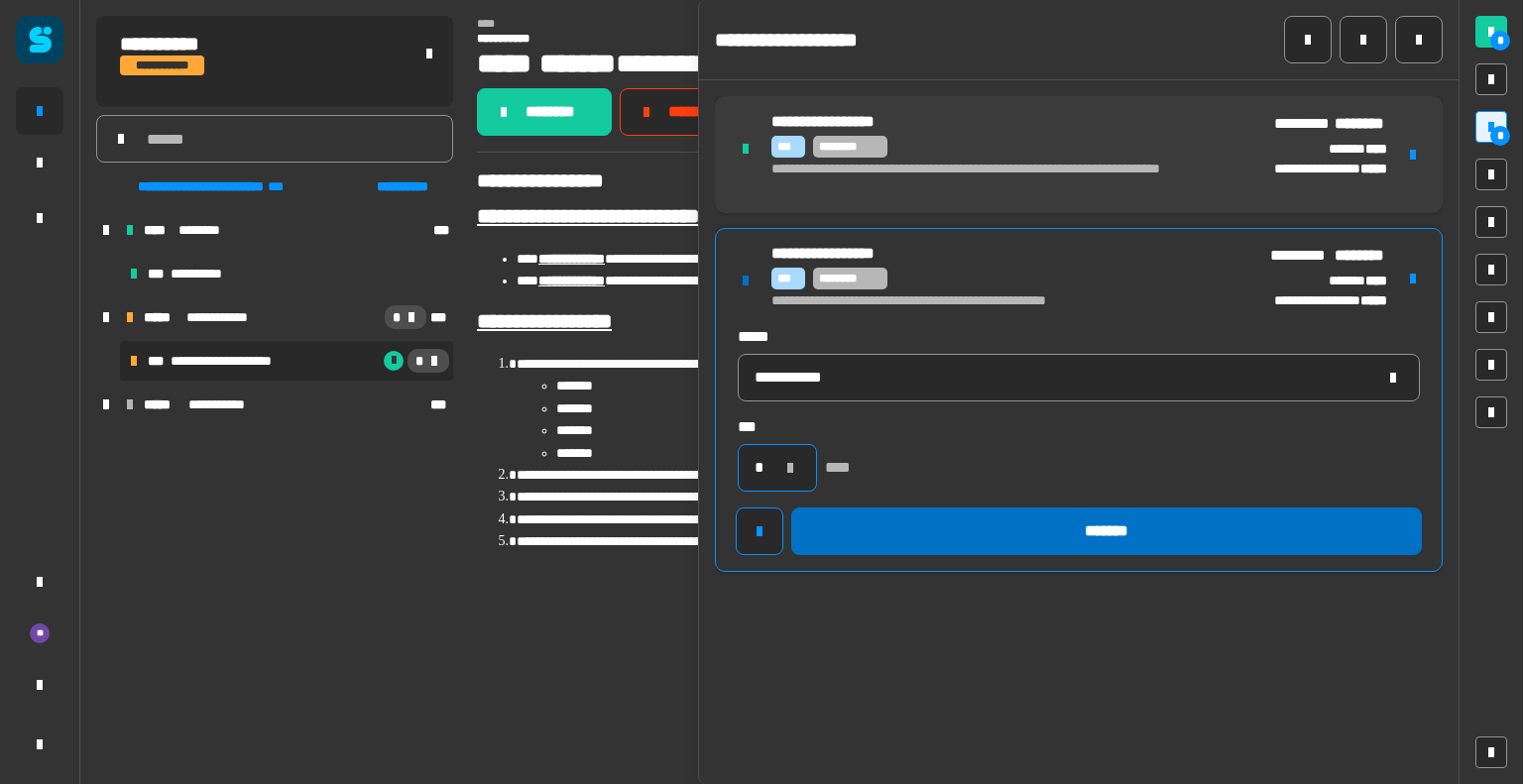 type on "*" 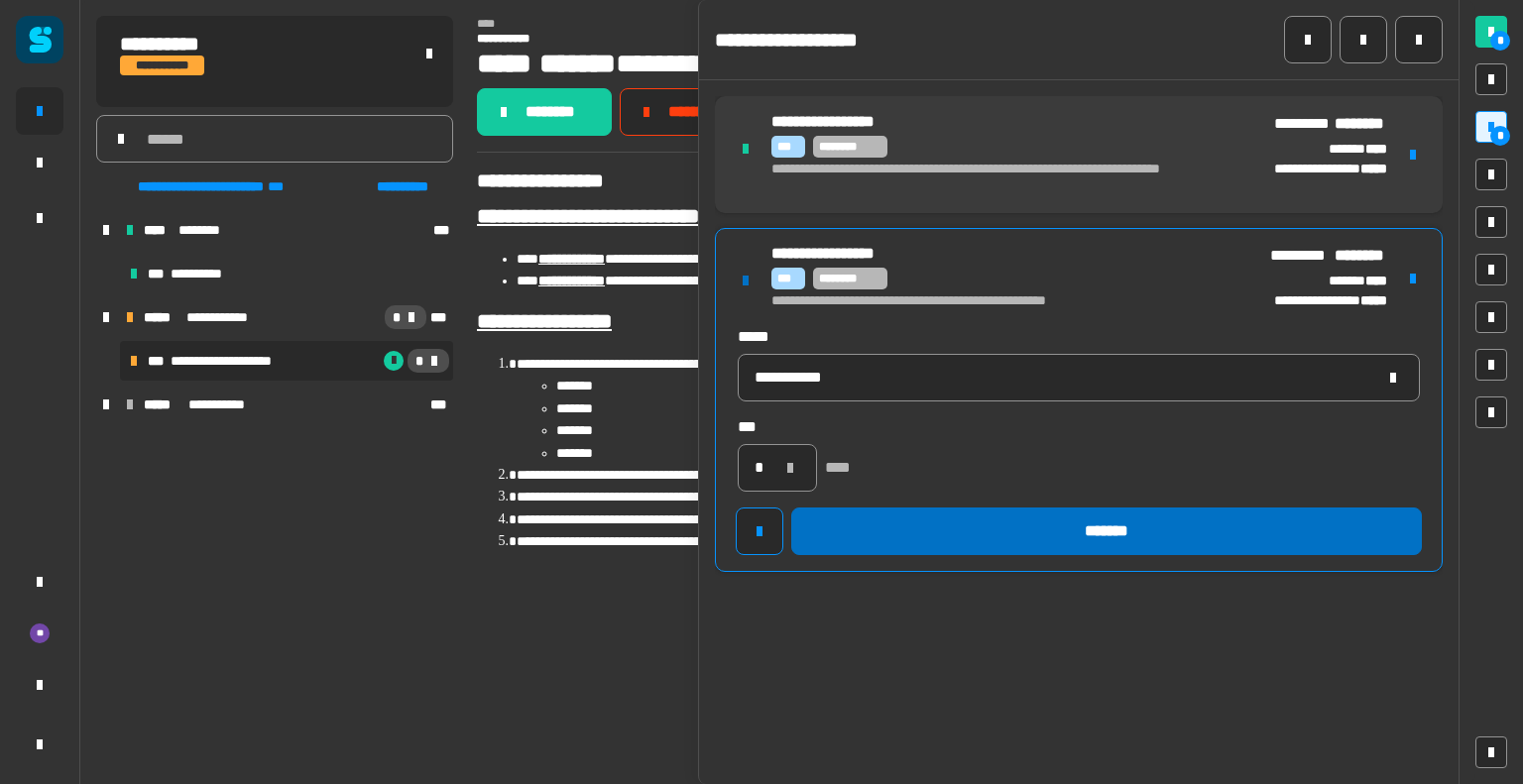 click on "*******" 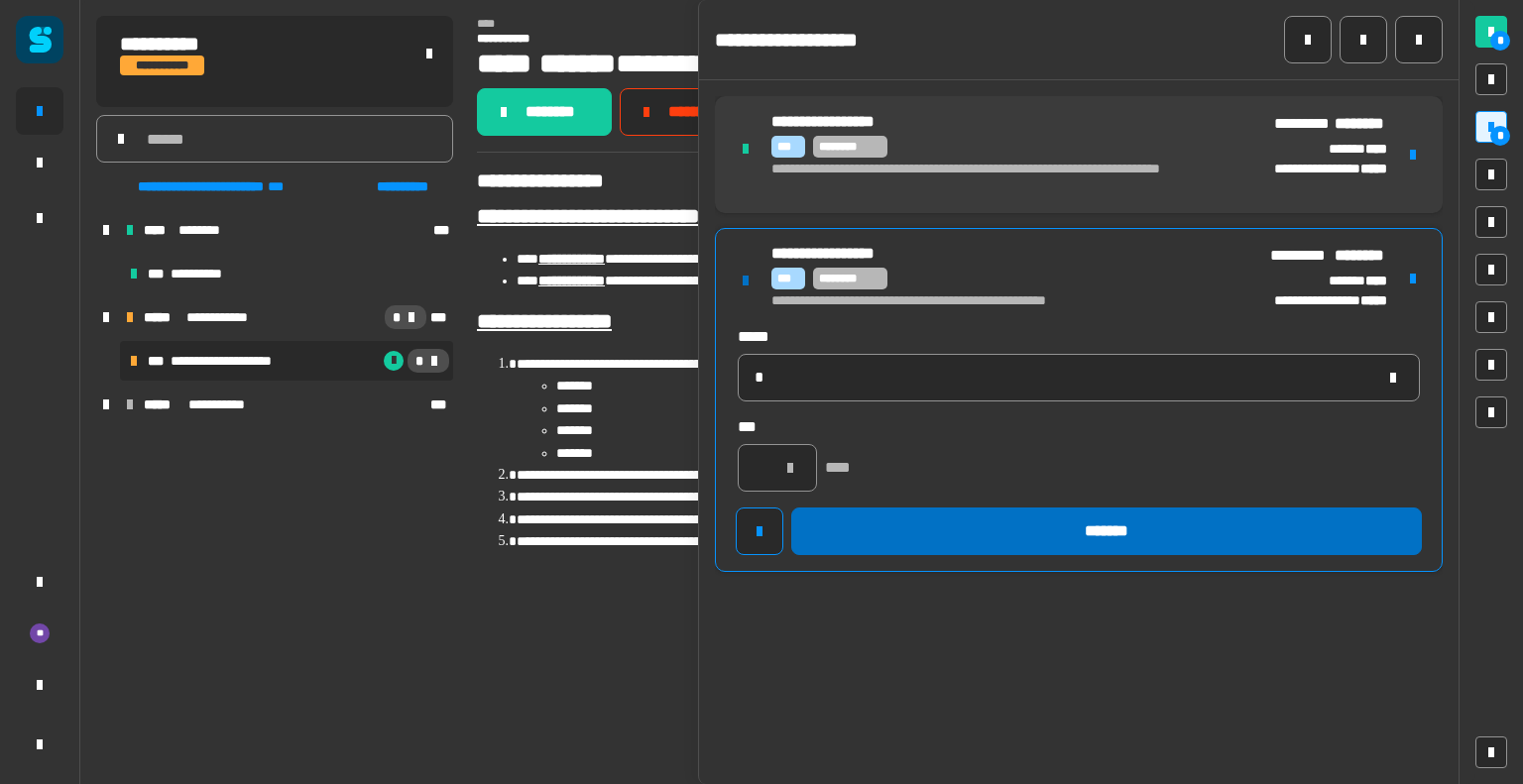 type 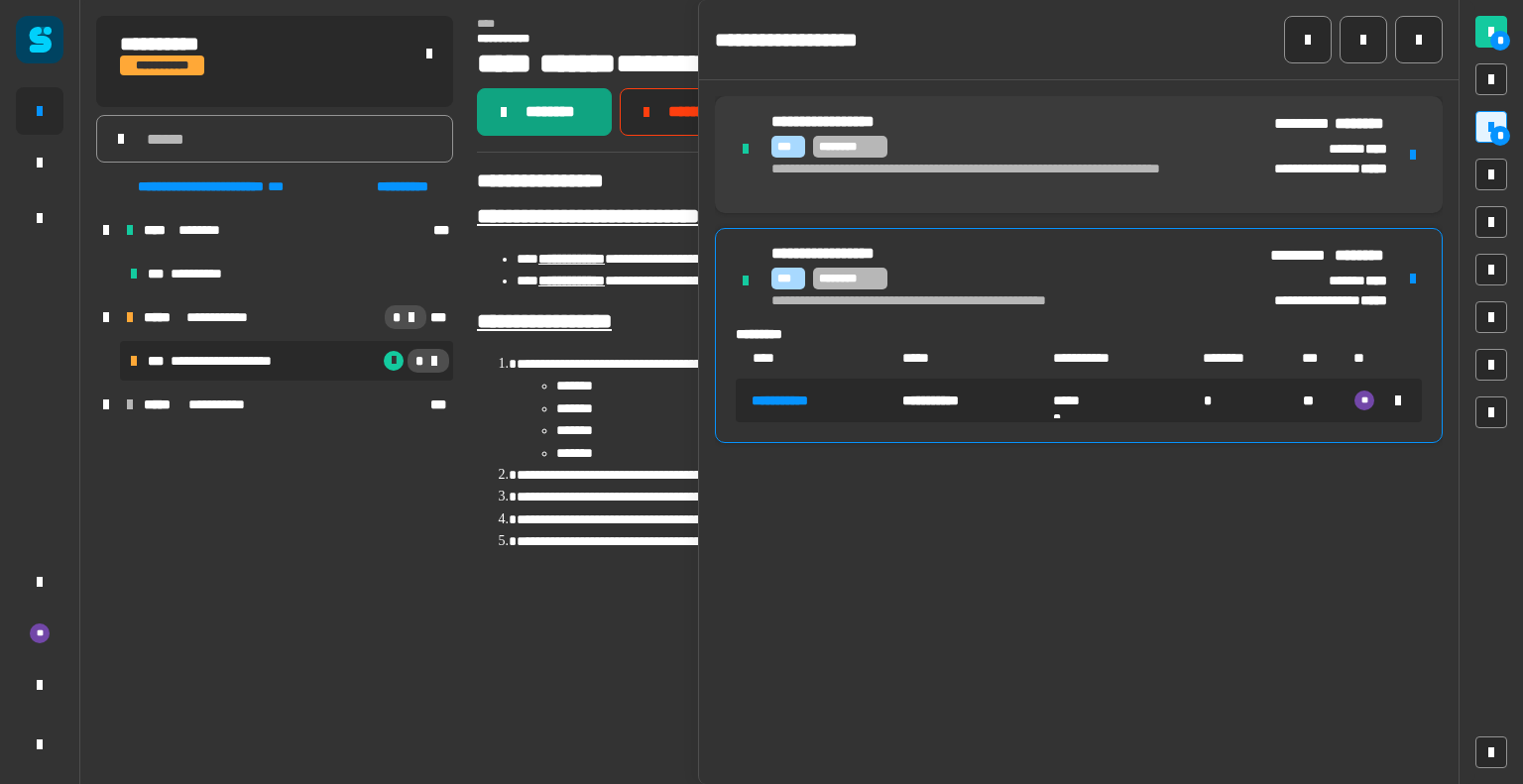 click on "********" 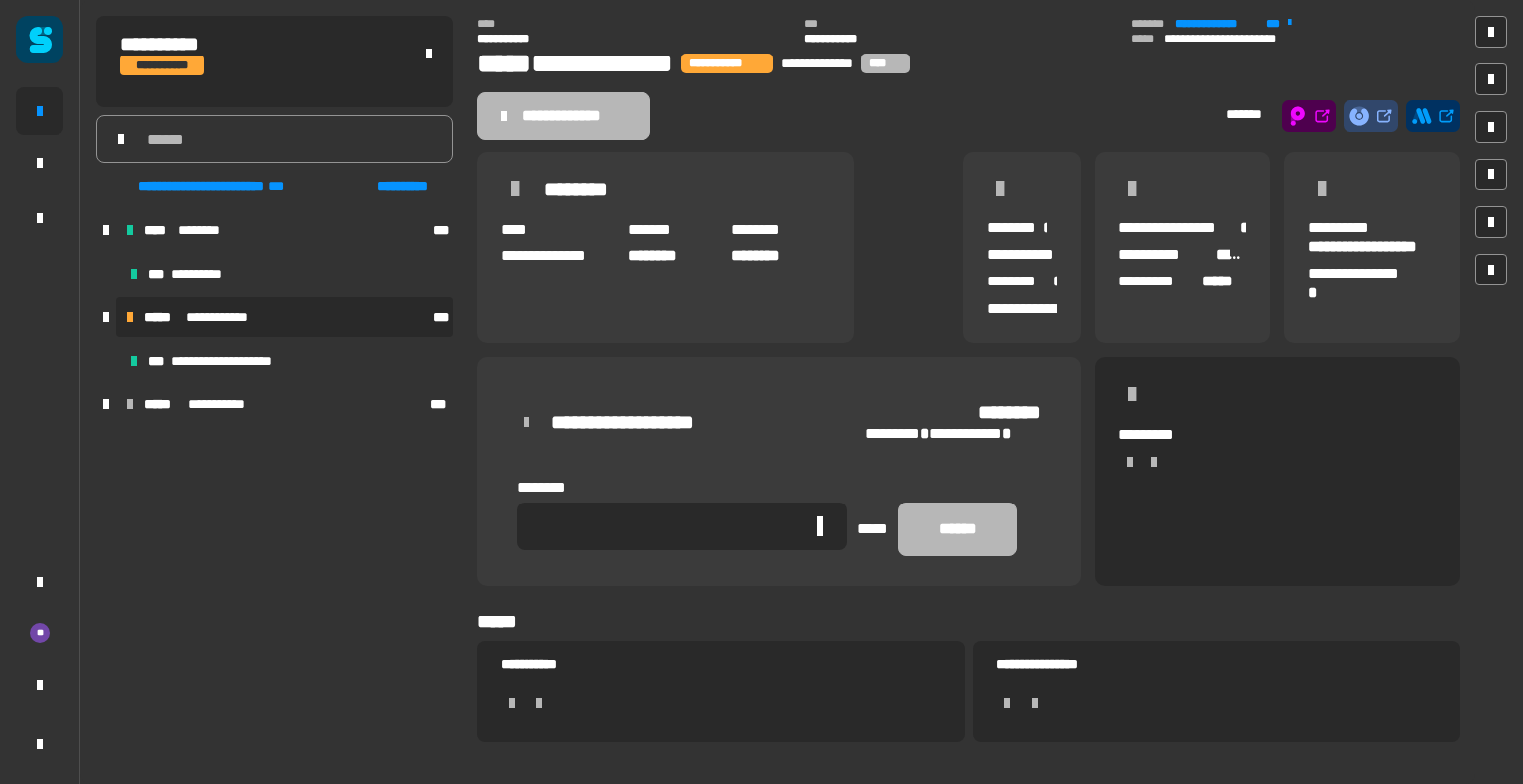 click 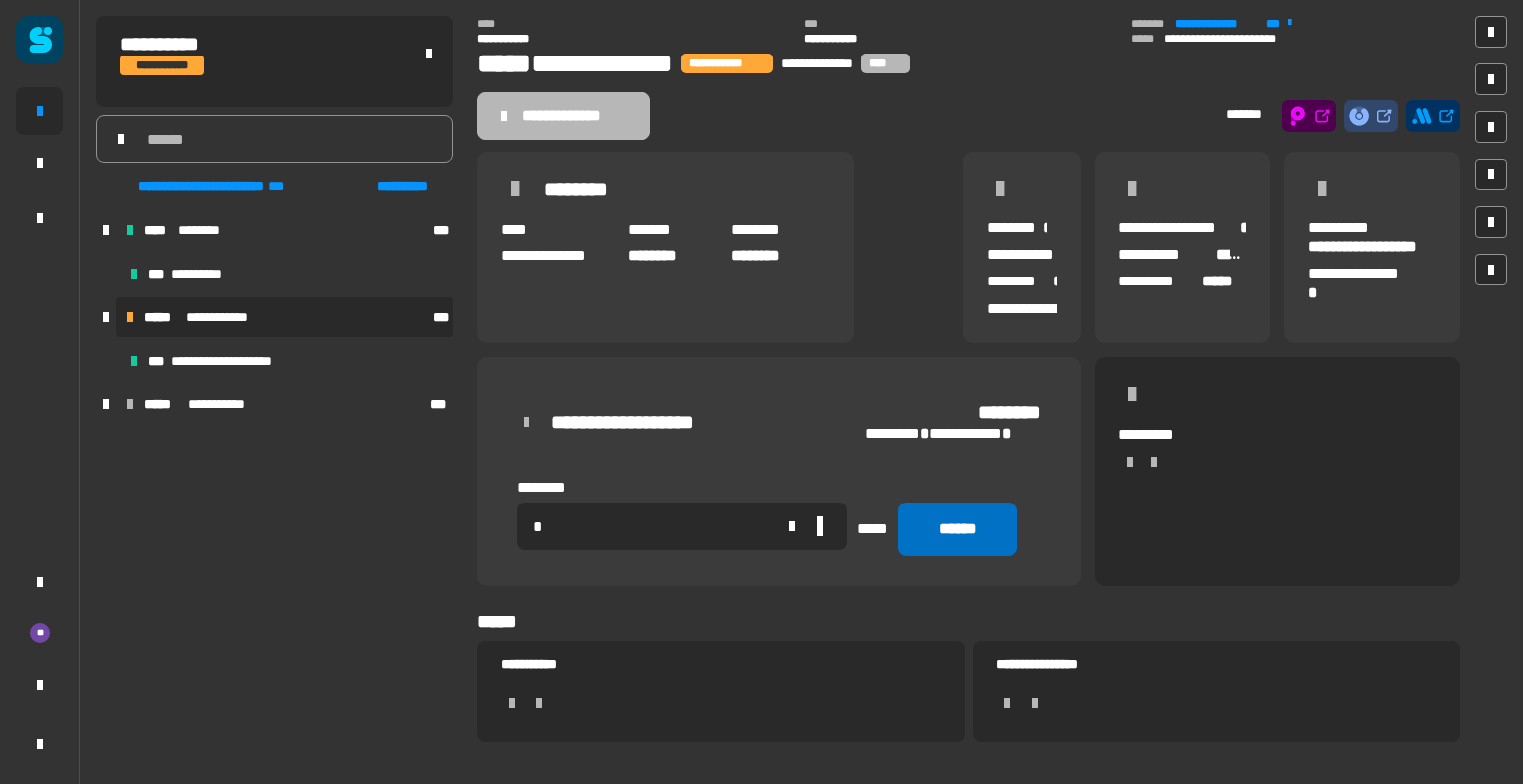type on "*" 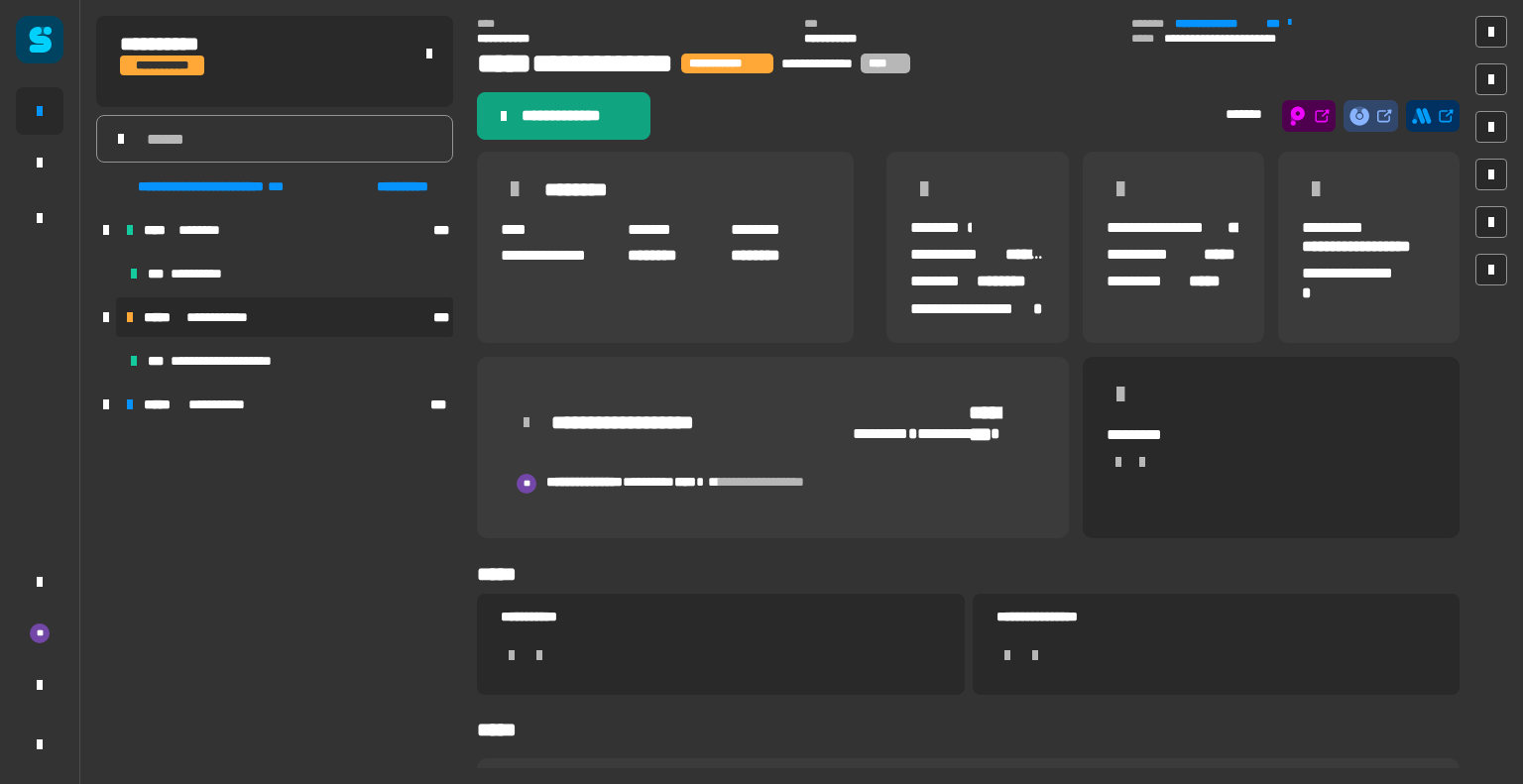click on "**********" 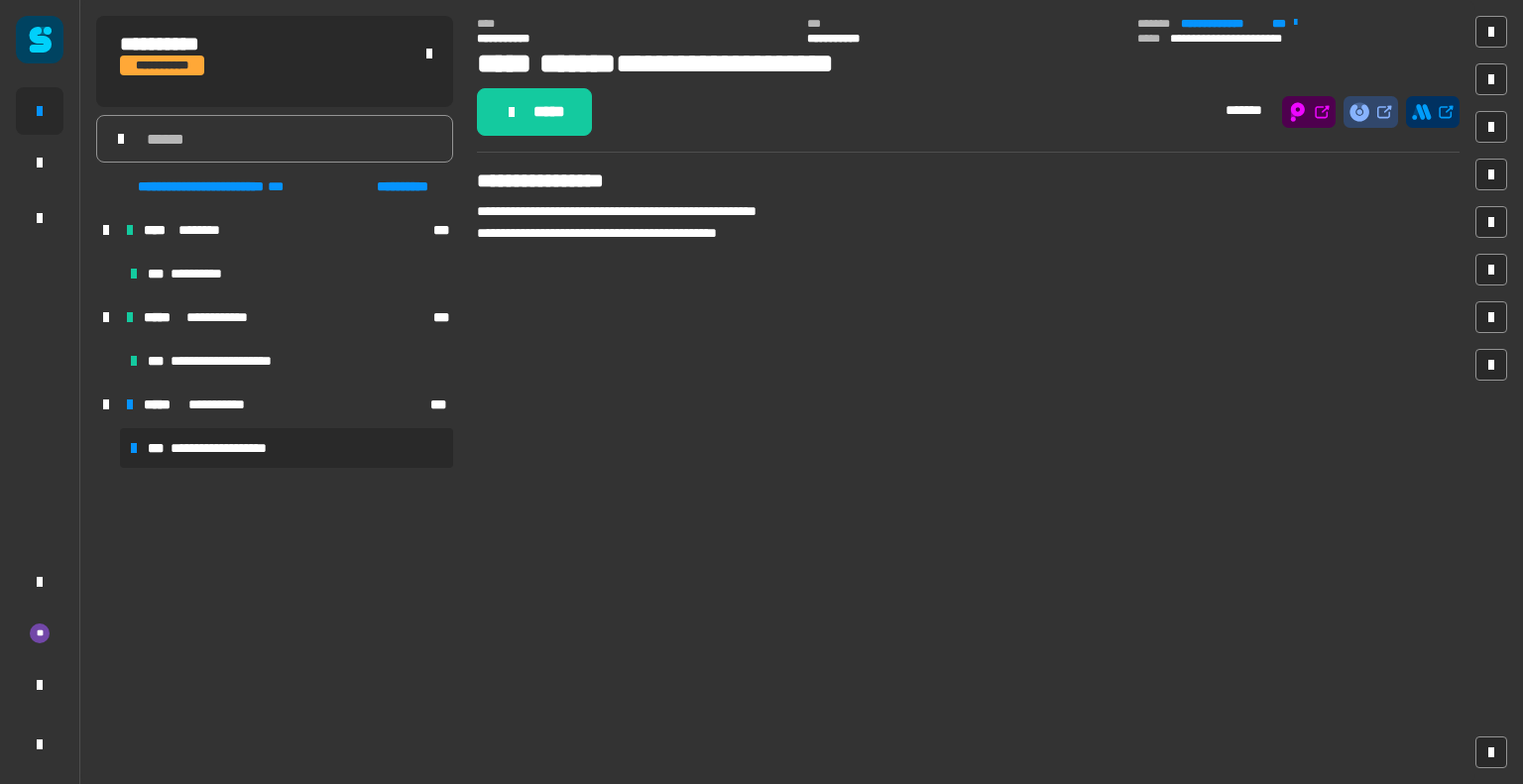 click on "*****" 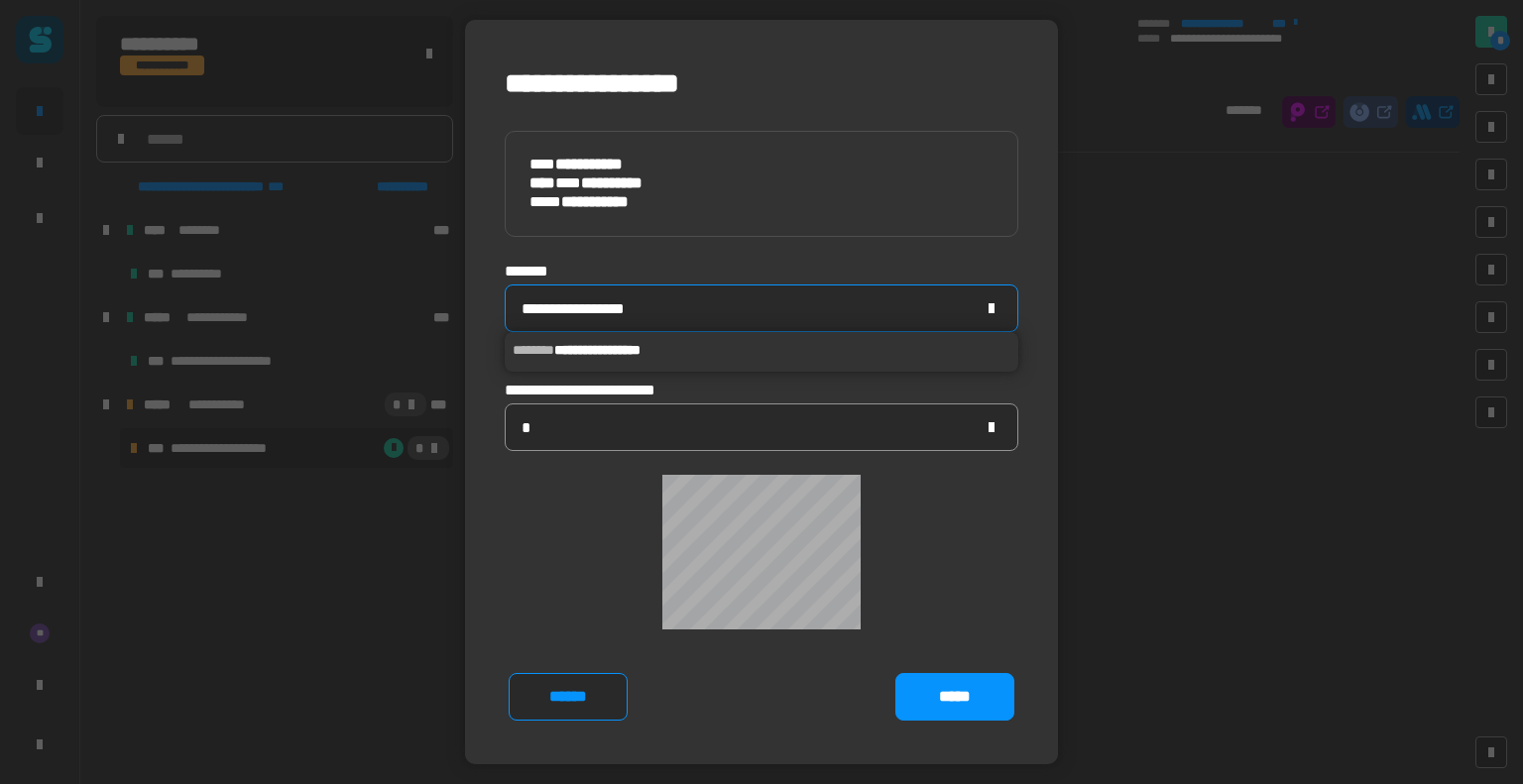 click 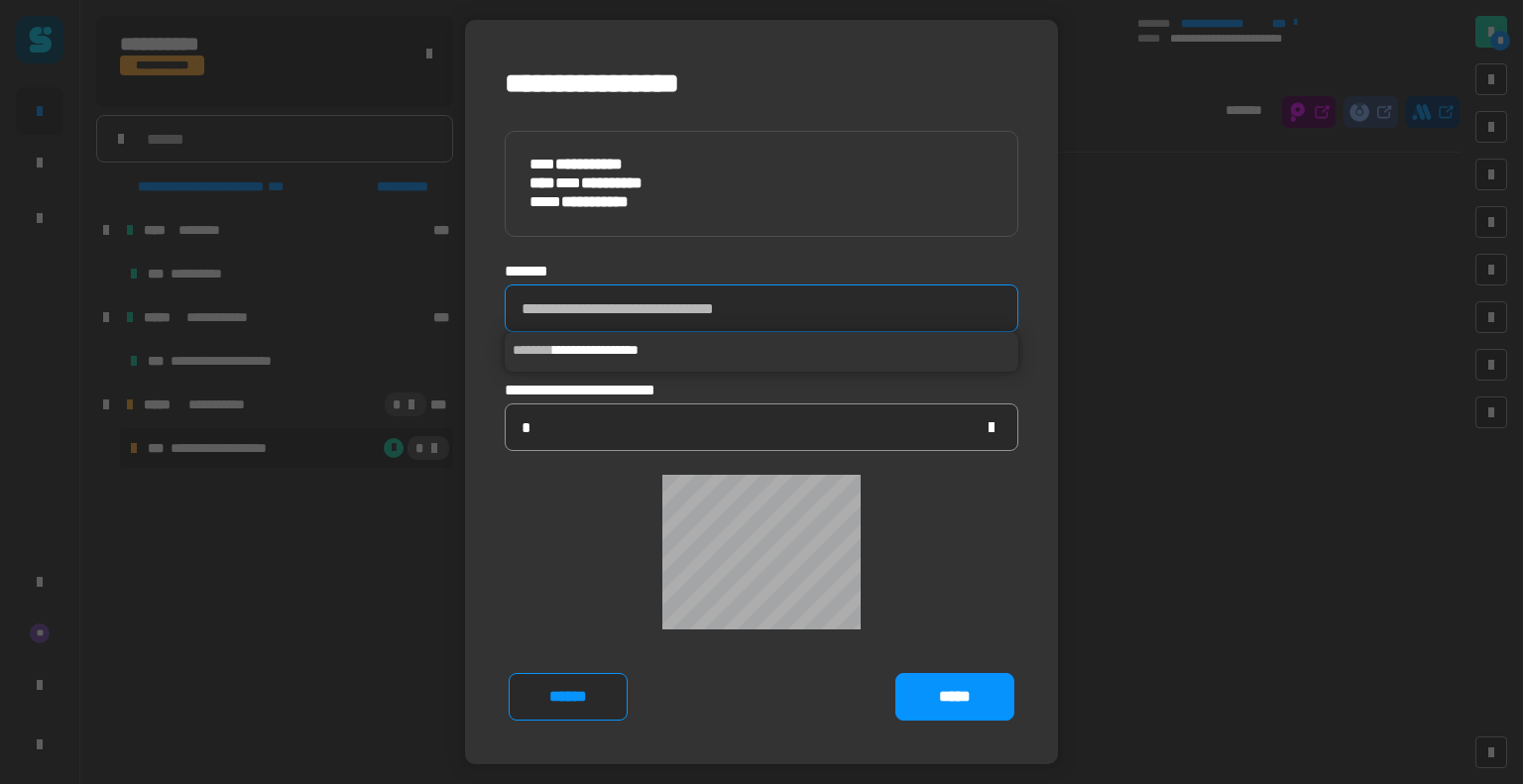 type 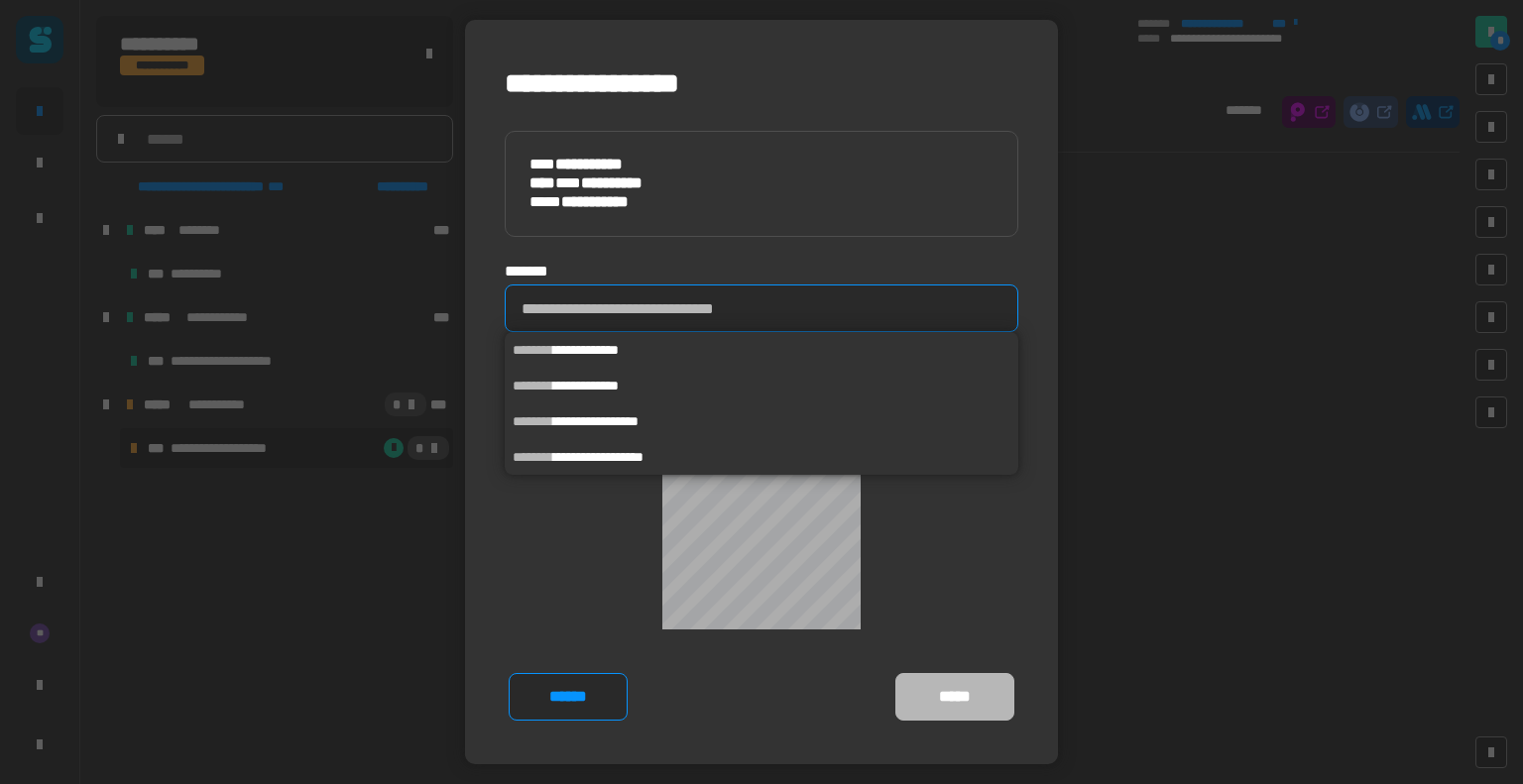 click 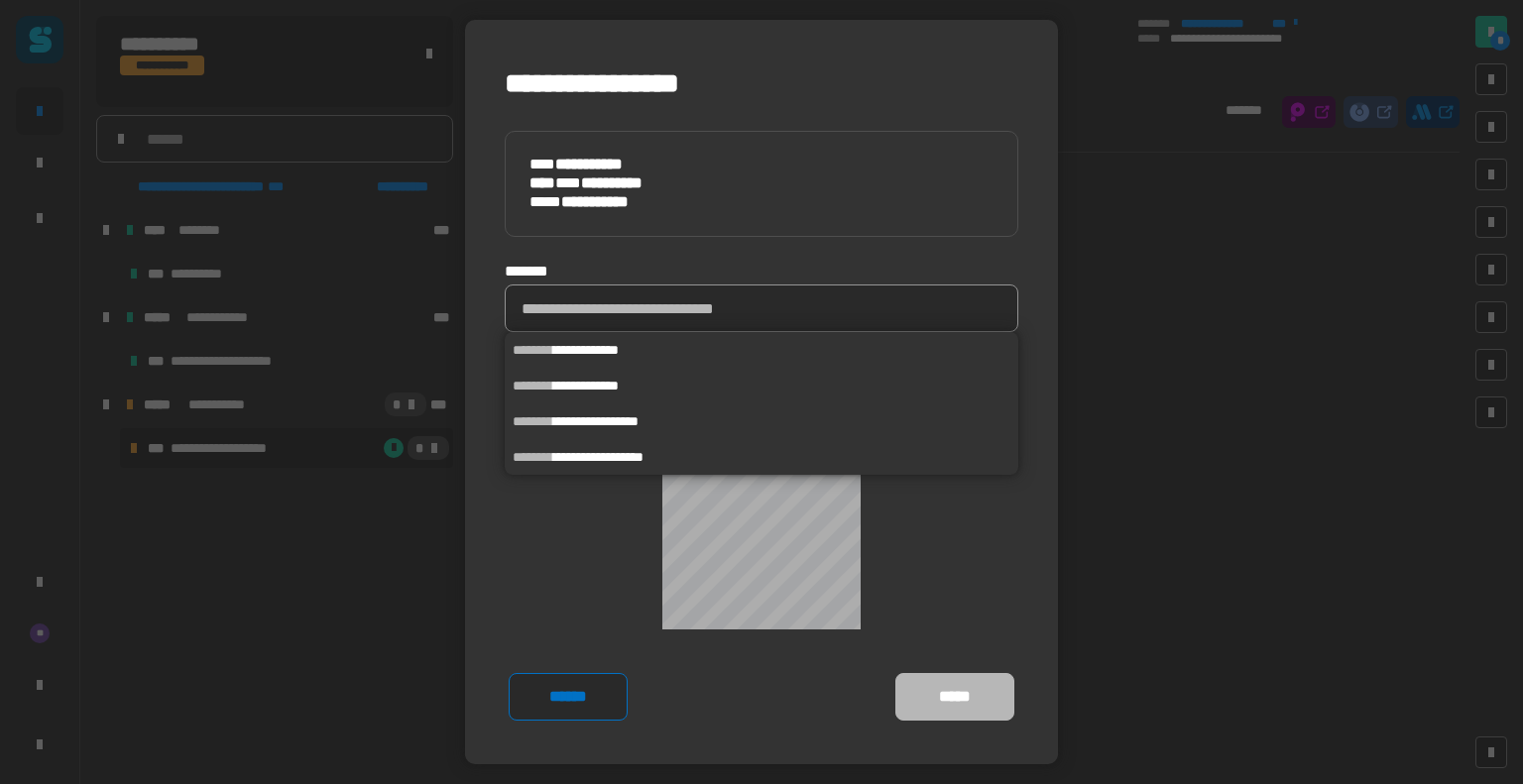 click on "******" 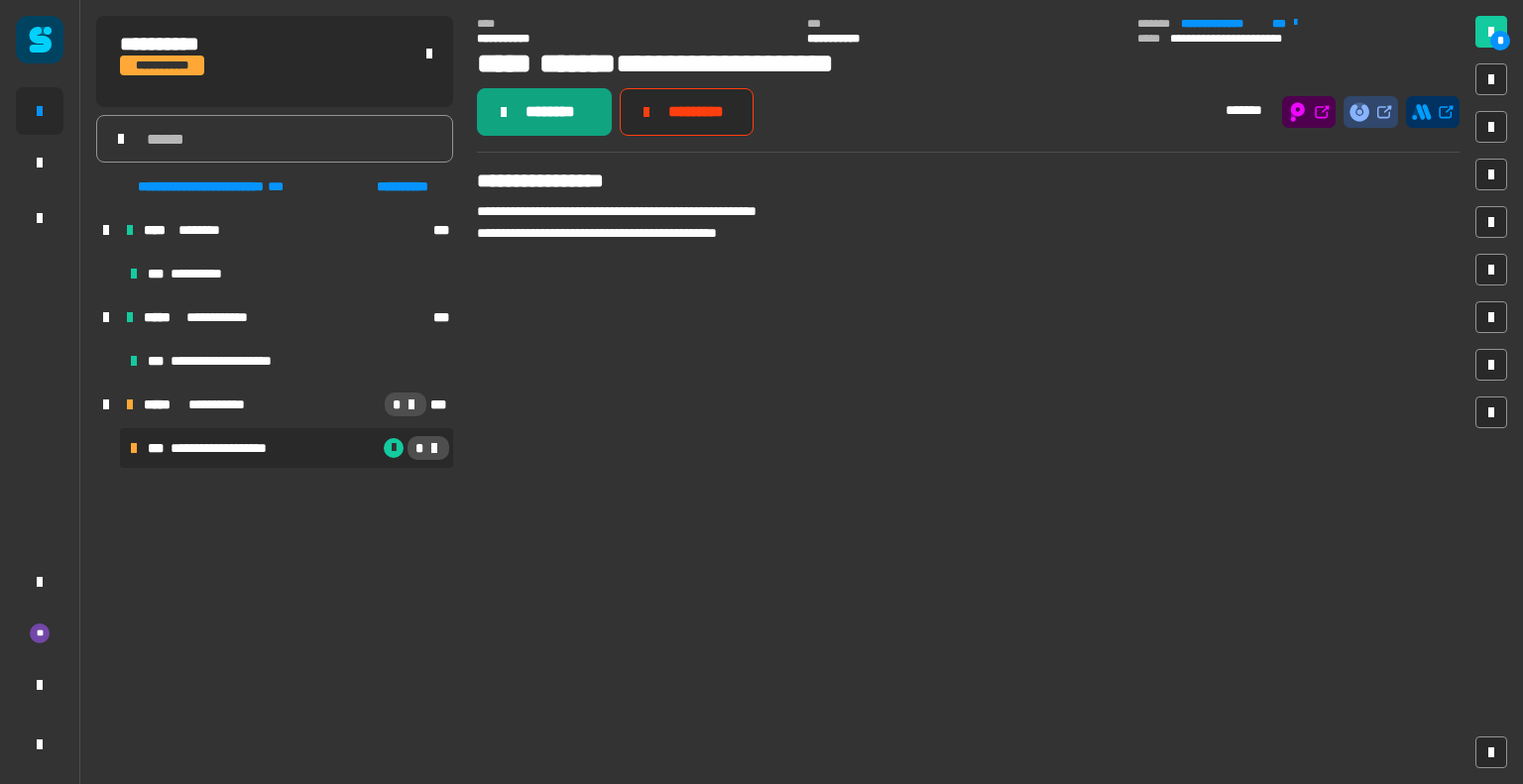click on "********" 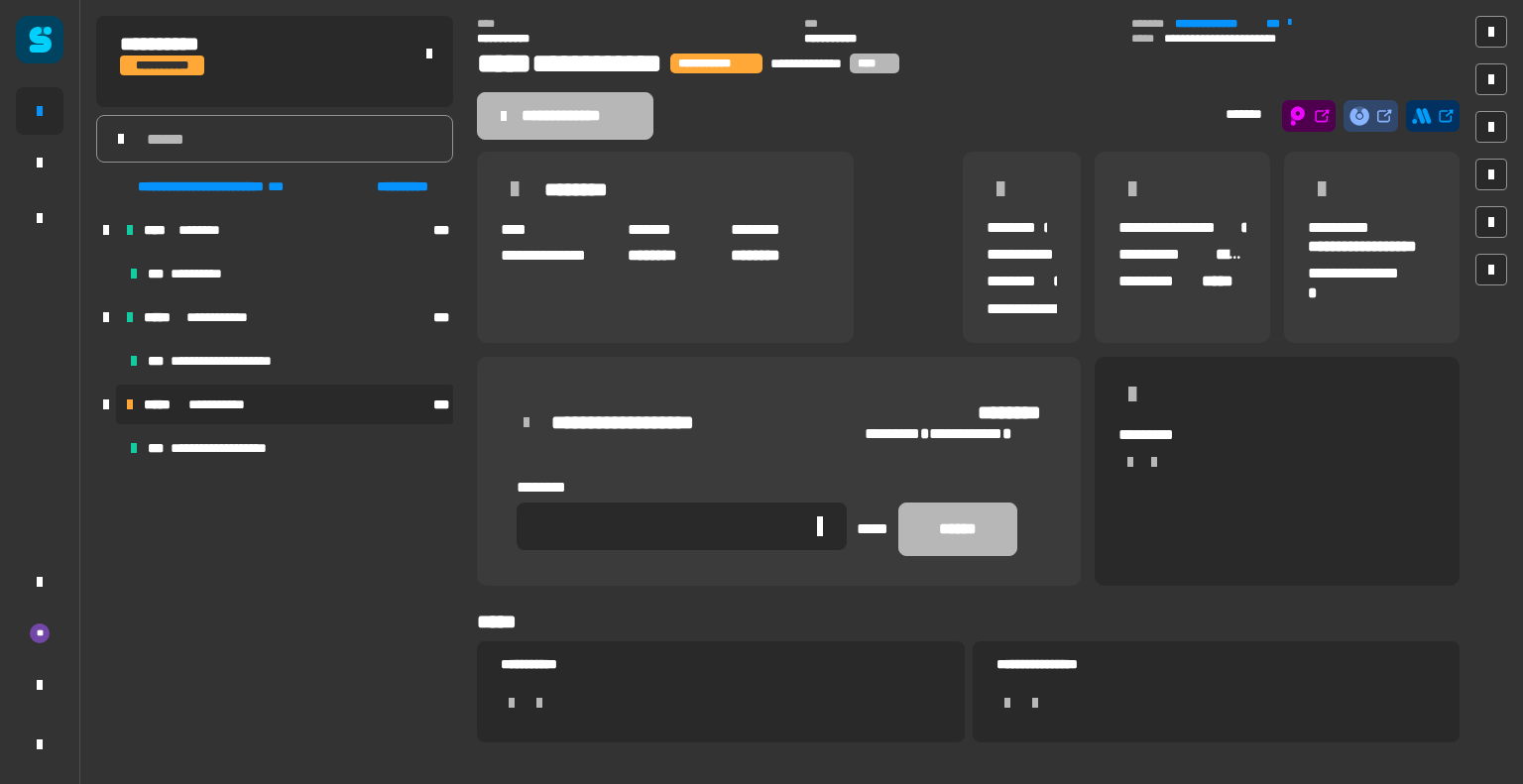 click 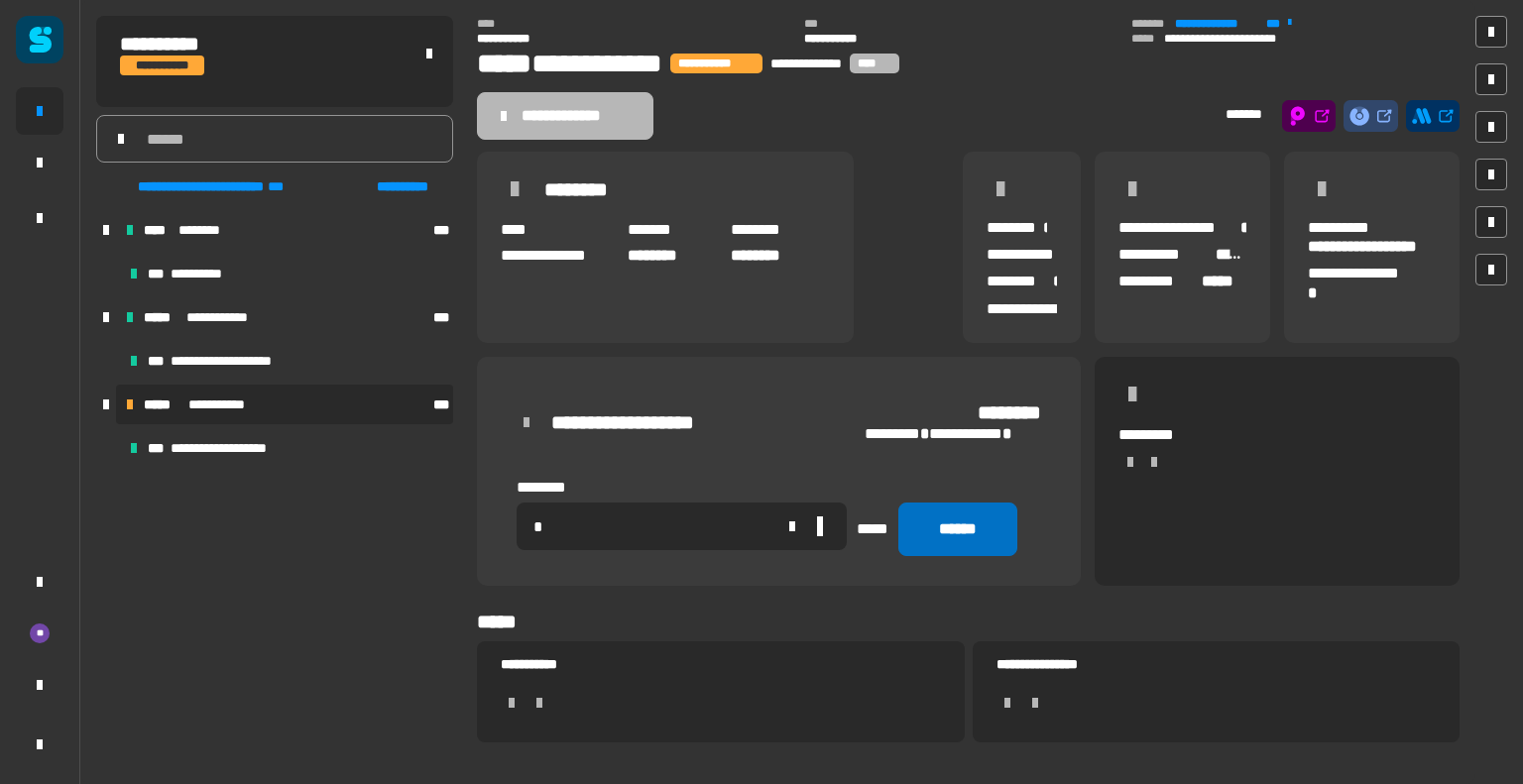 type on "*" 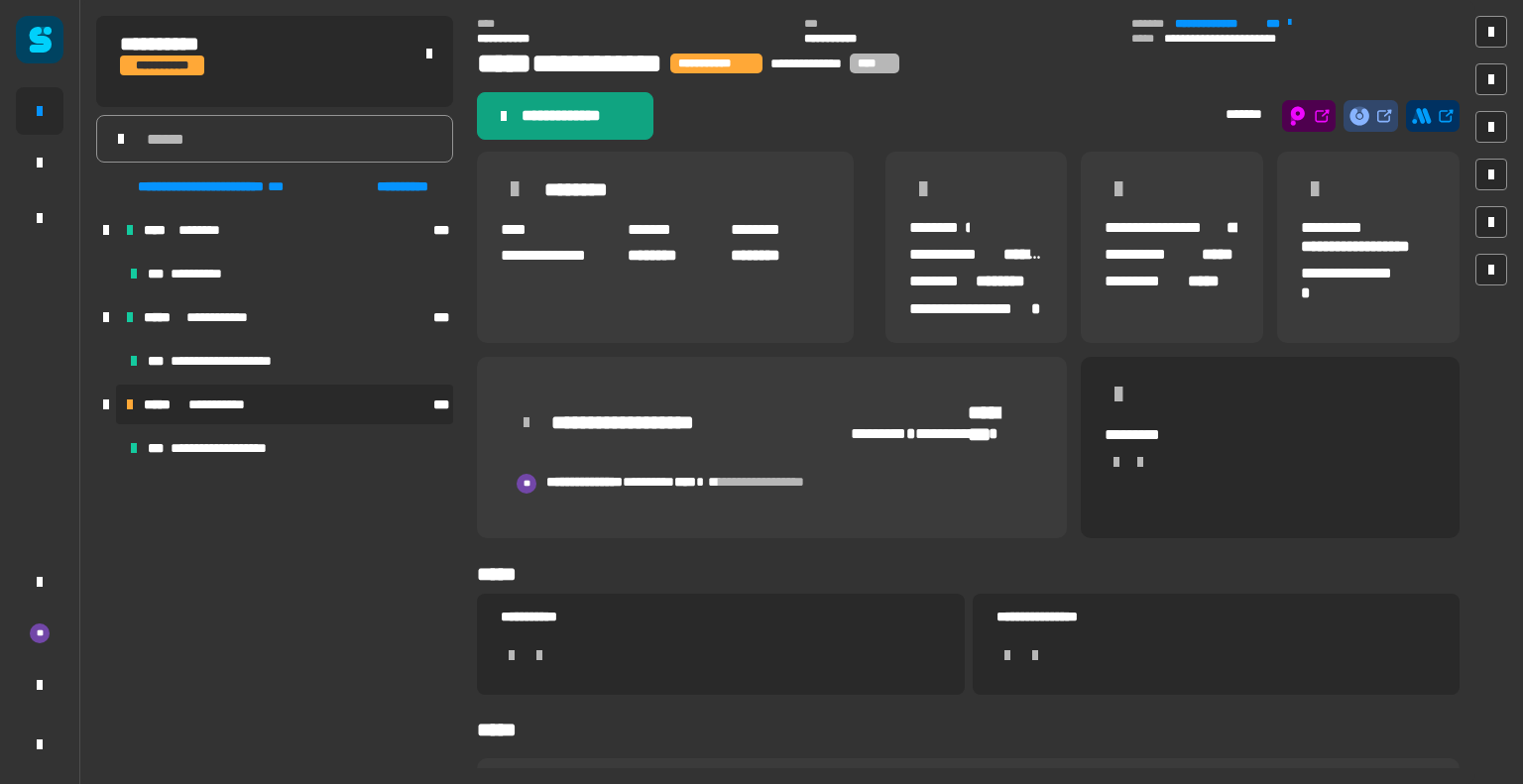 click on "**********" 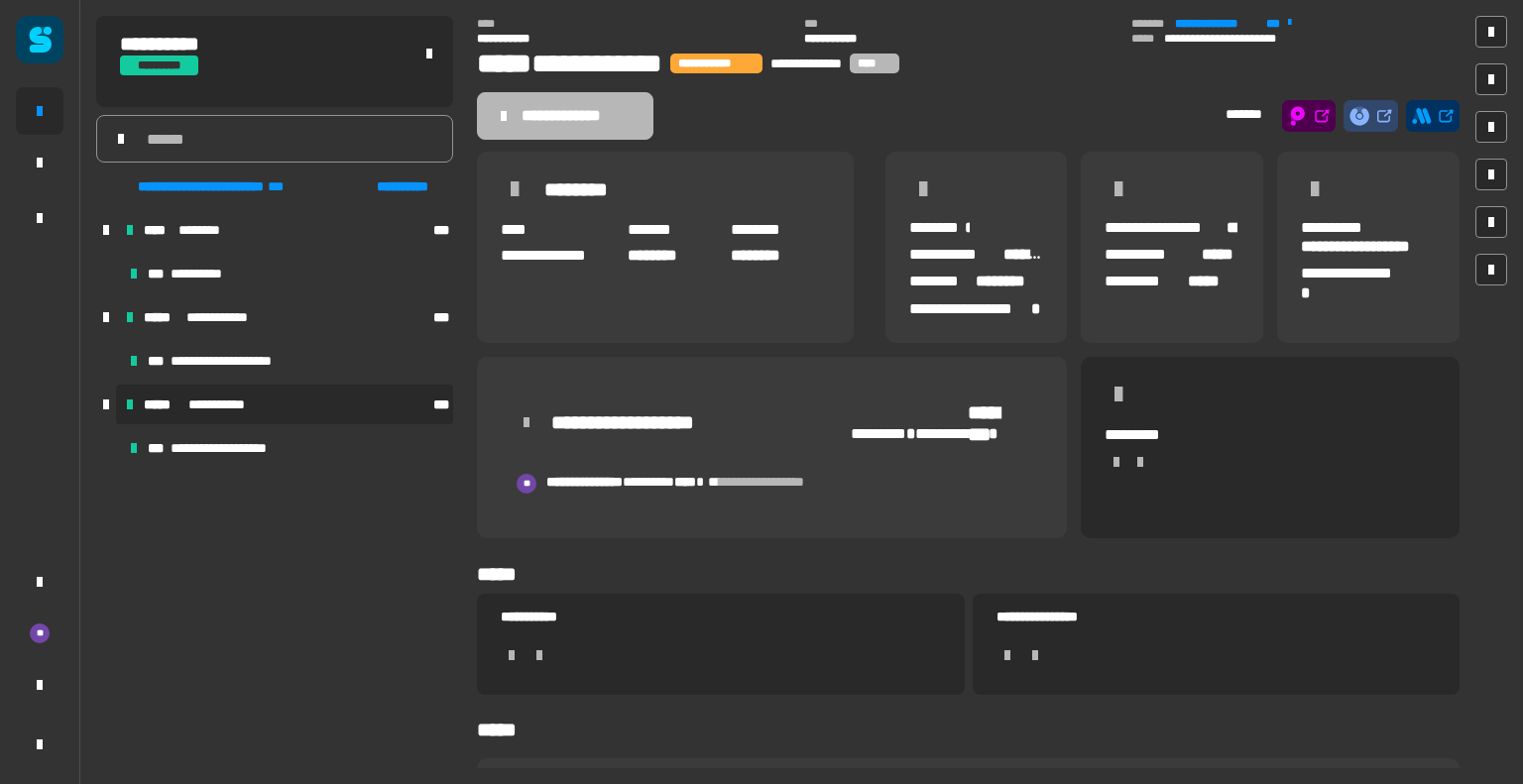 click on "**********" 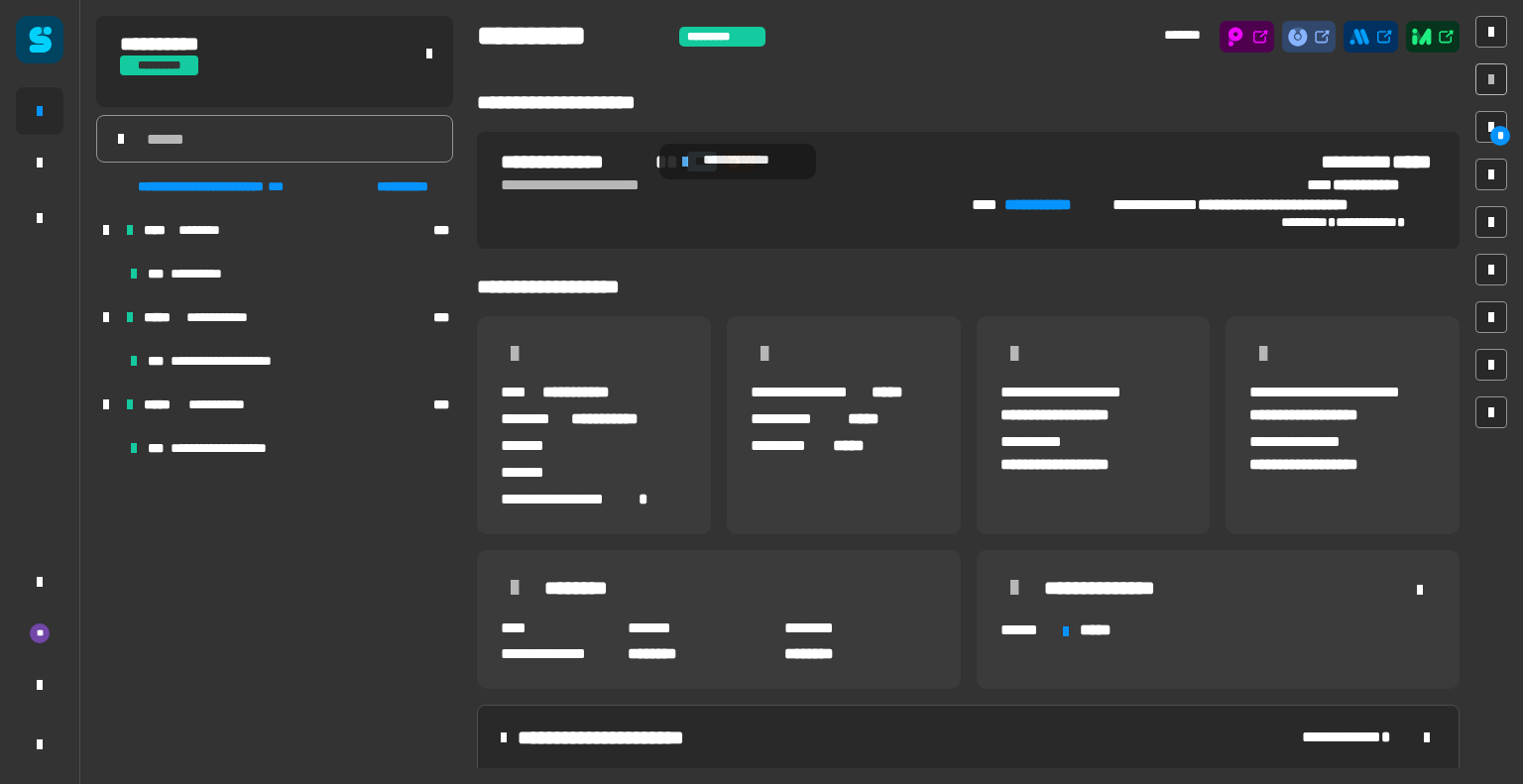 click at bounding box center [685, 162] 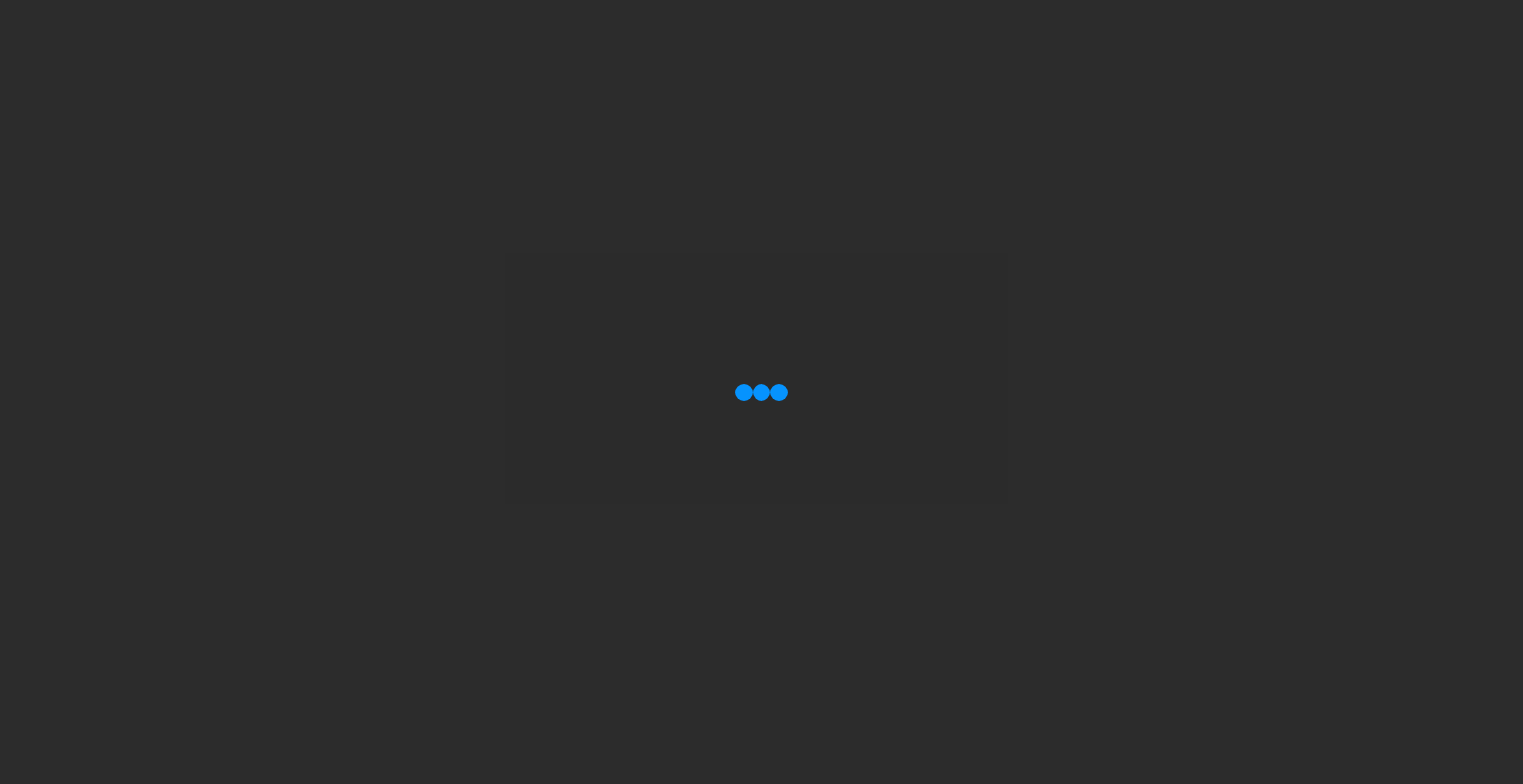 scroll, scrollTop: 0, scrollLeft: 0, axis: both 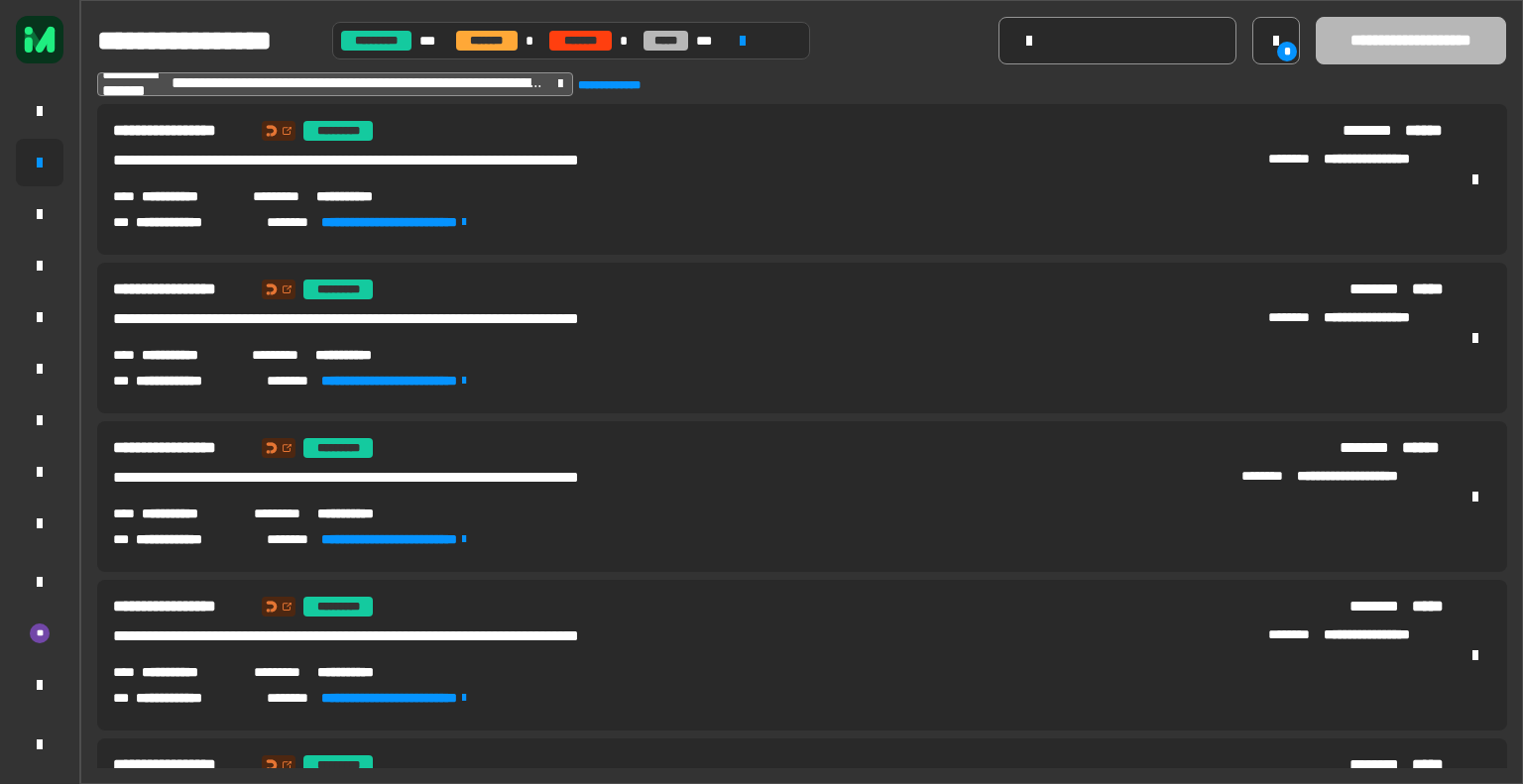 click on "**********" at bounding box center [193, 222] 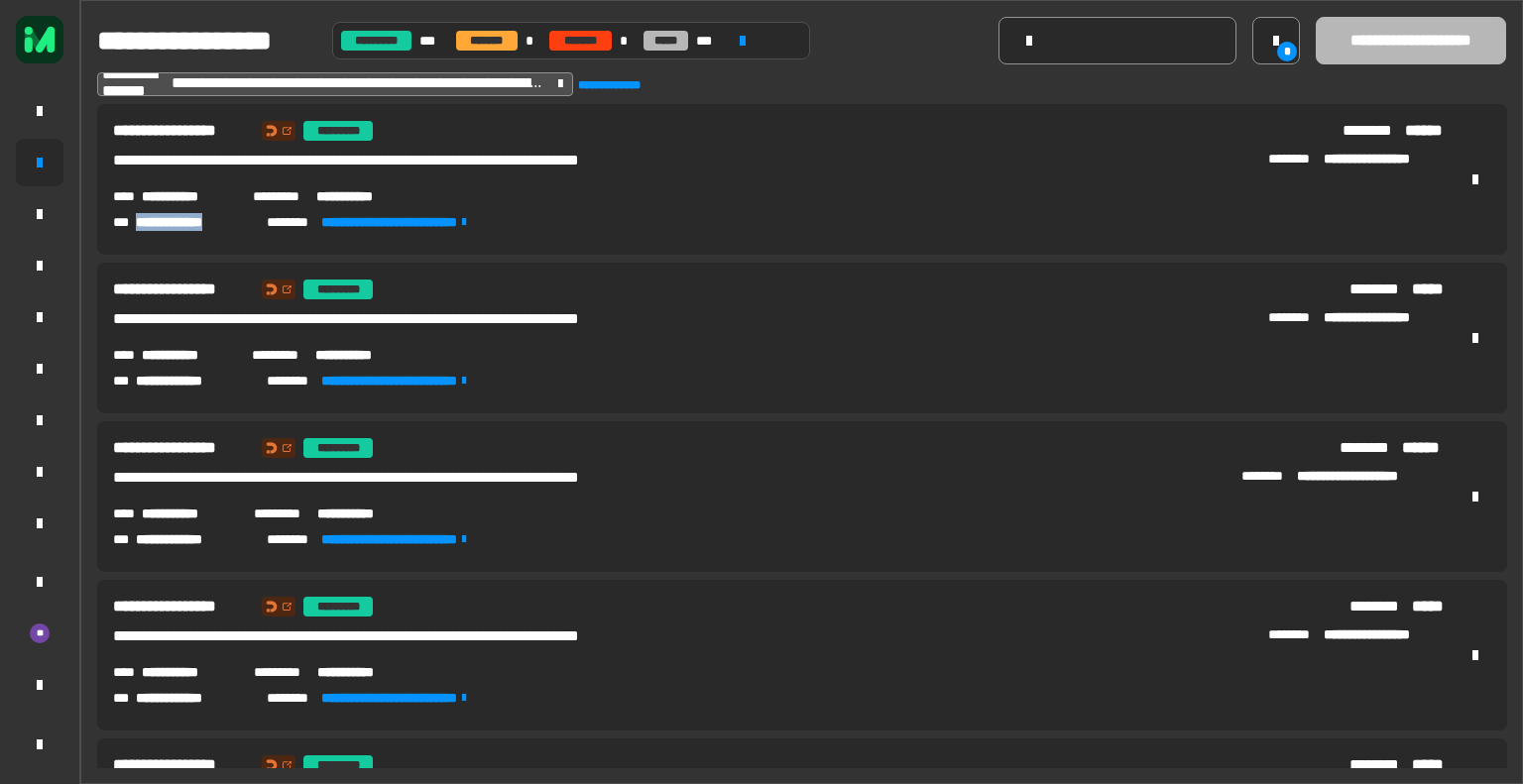 click on "**********" at bounding box center (193, 222) 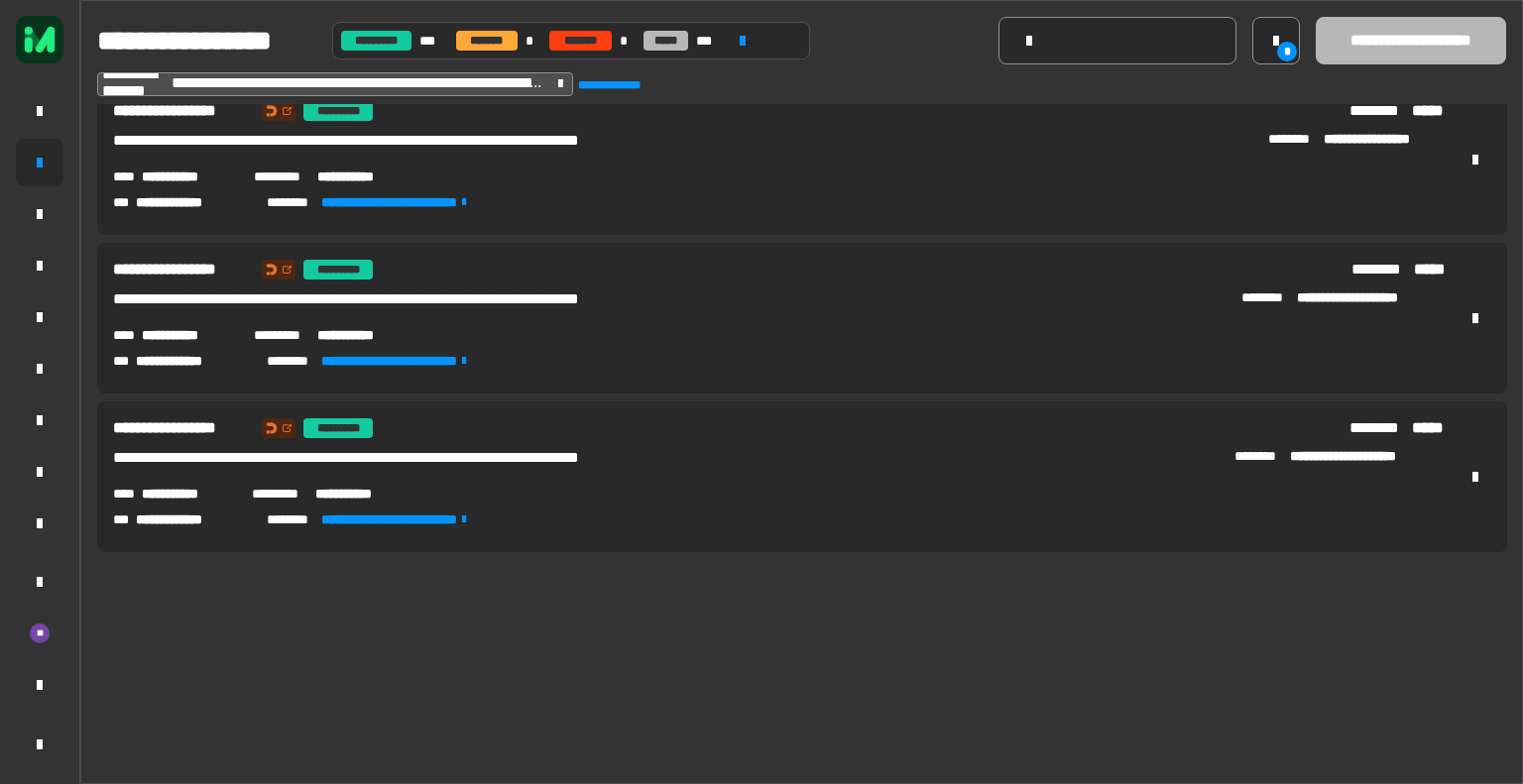 scroll, scrollTop: 0, scrollLeft: 0, axis: both 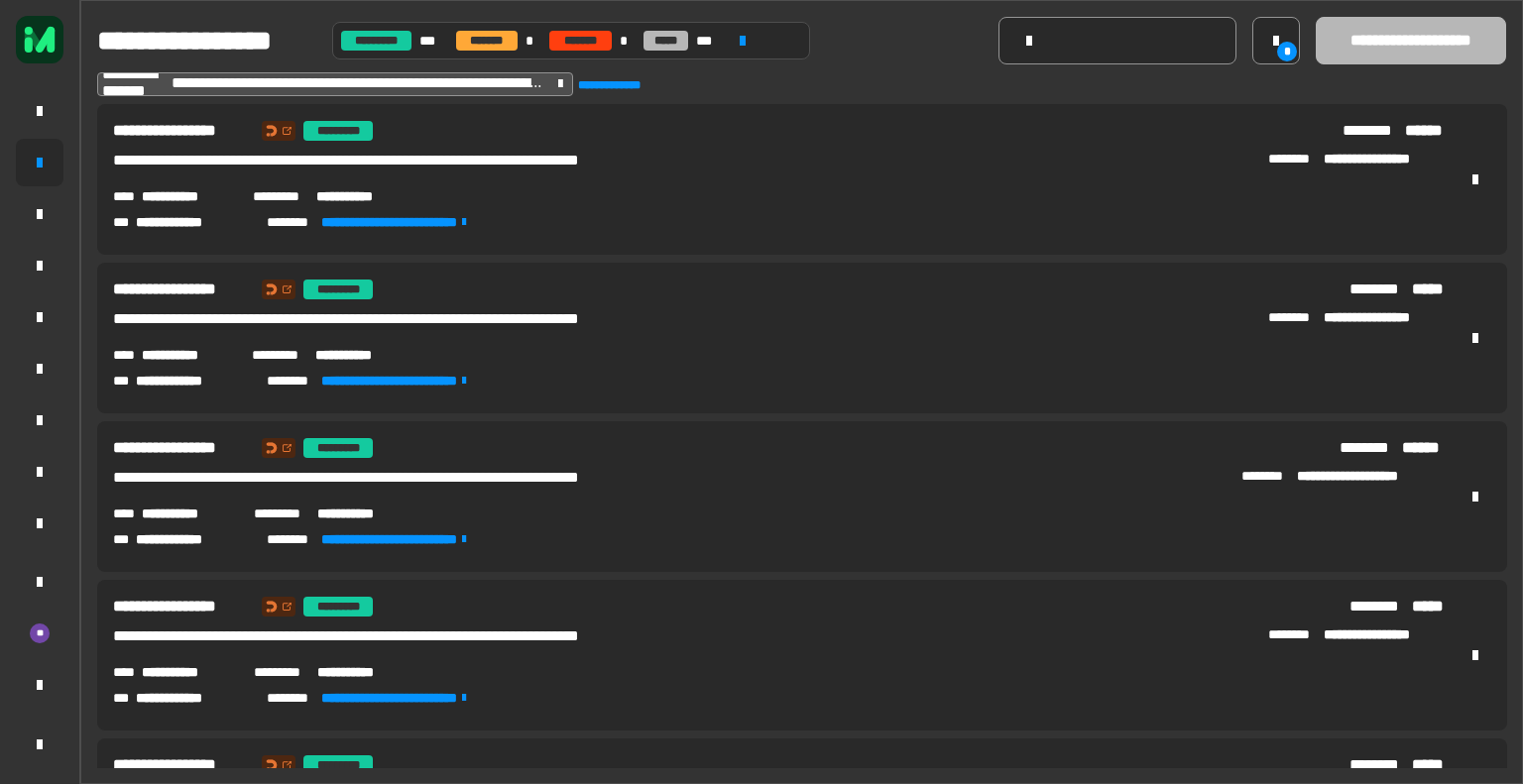 click on "**********" at bounding box center [188, 196] 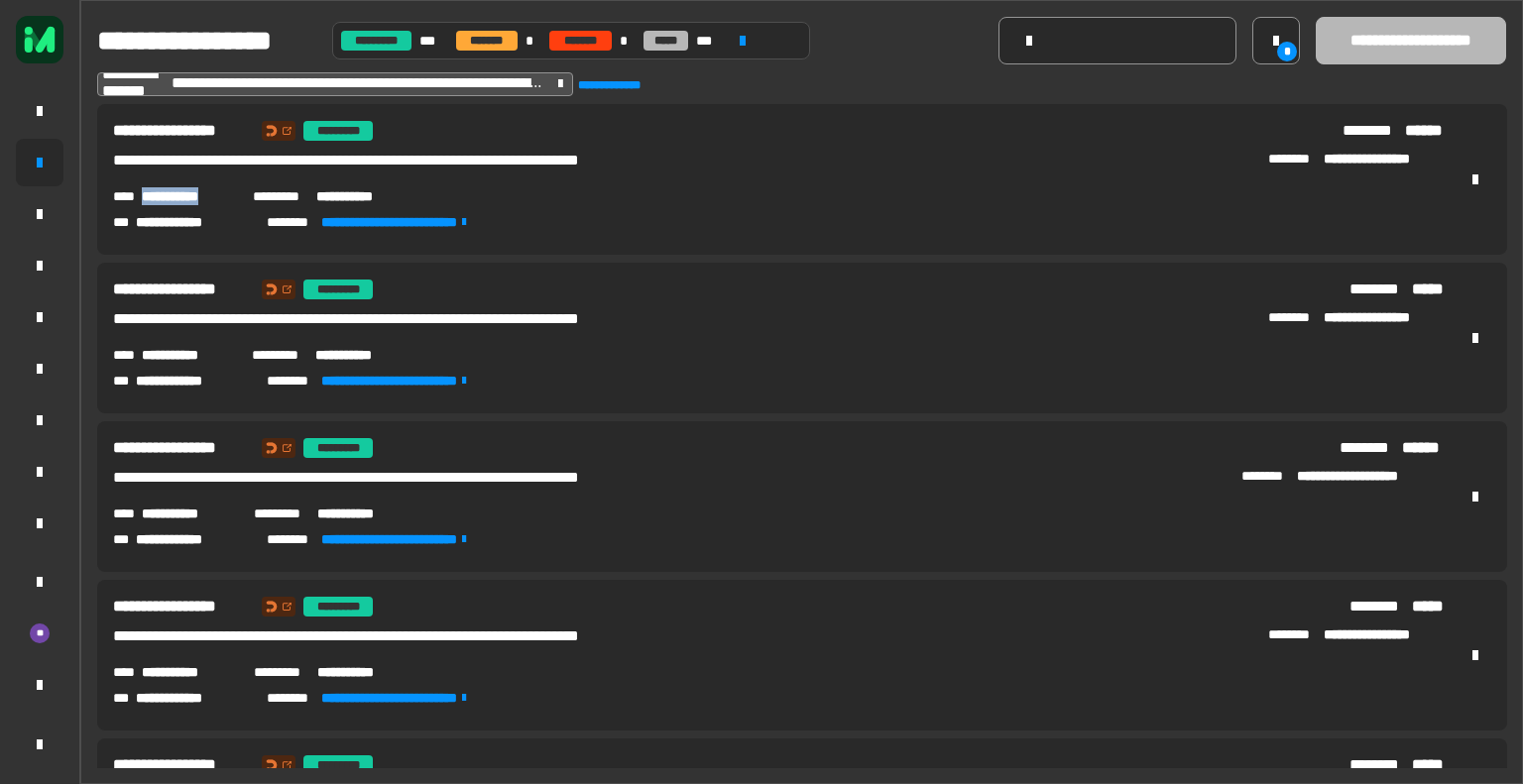 click on "**********" at bounding box center [188, 196] 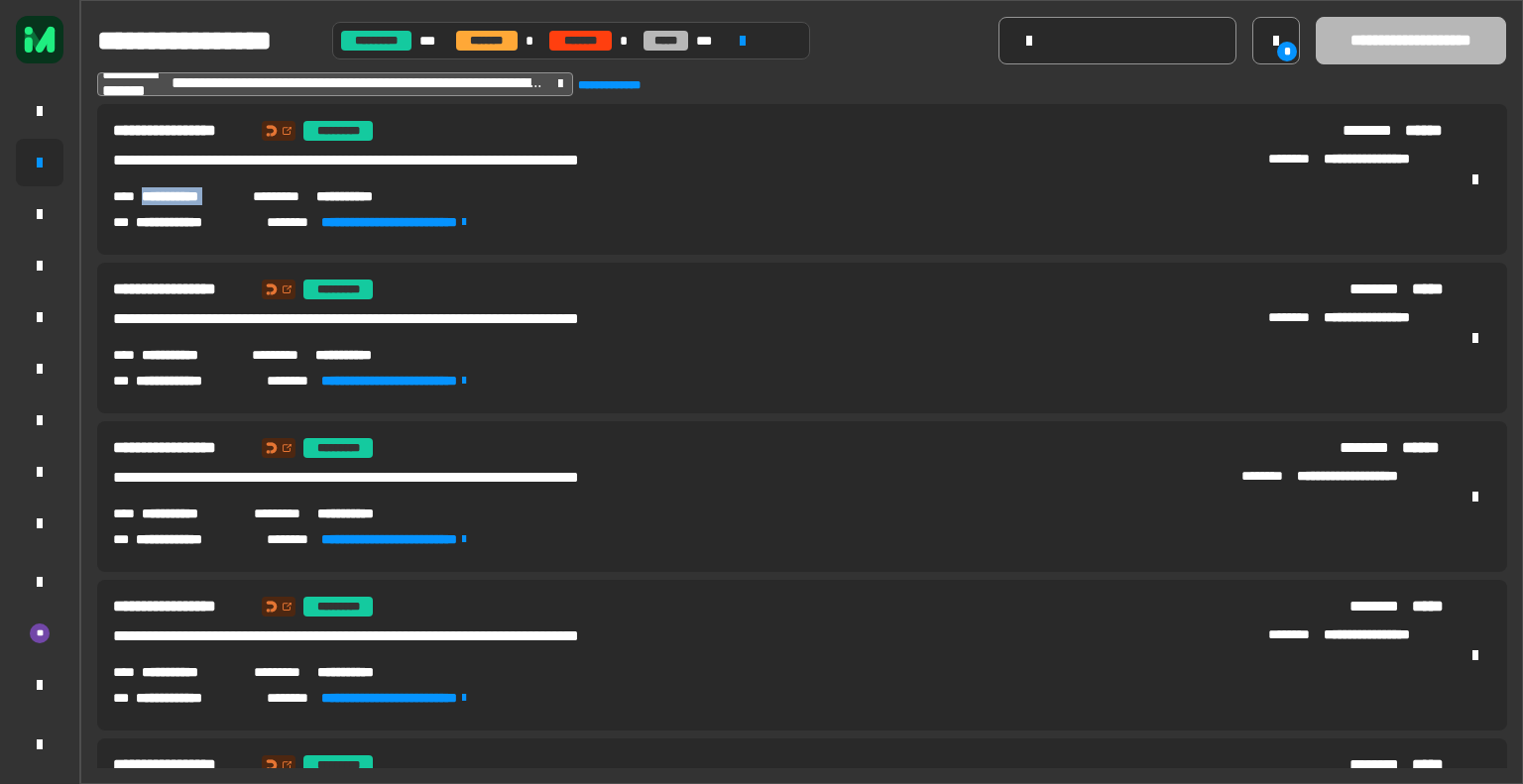 click on "**********" at bounding box center [188, 196] 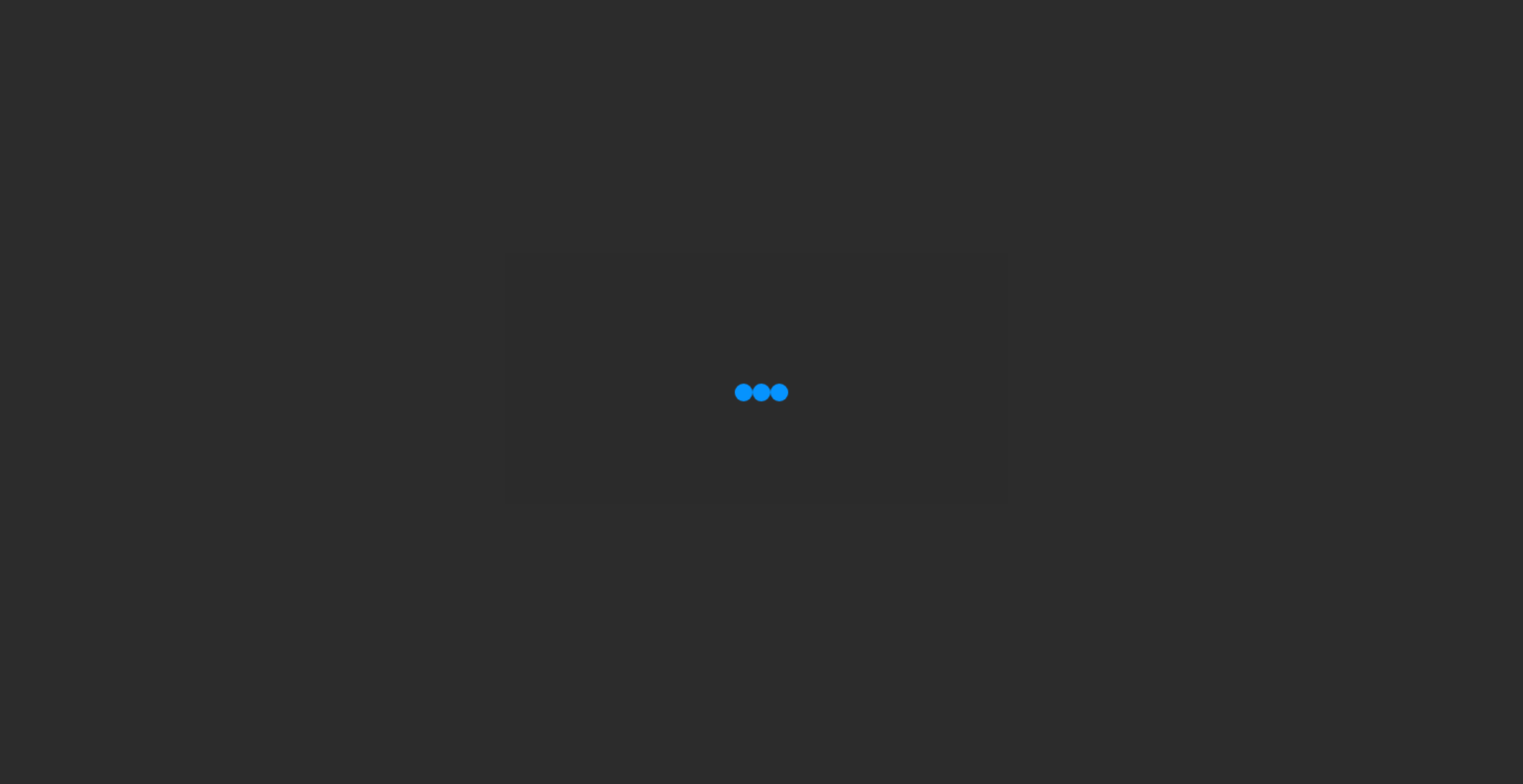 scroll, scrollTop: 0, scrollLeft: 0, axis: both 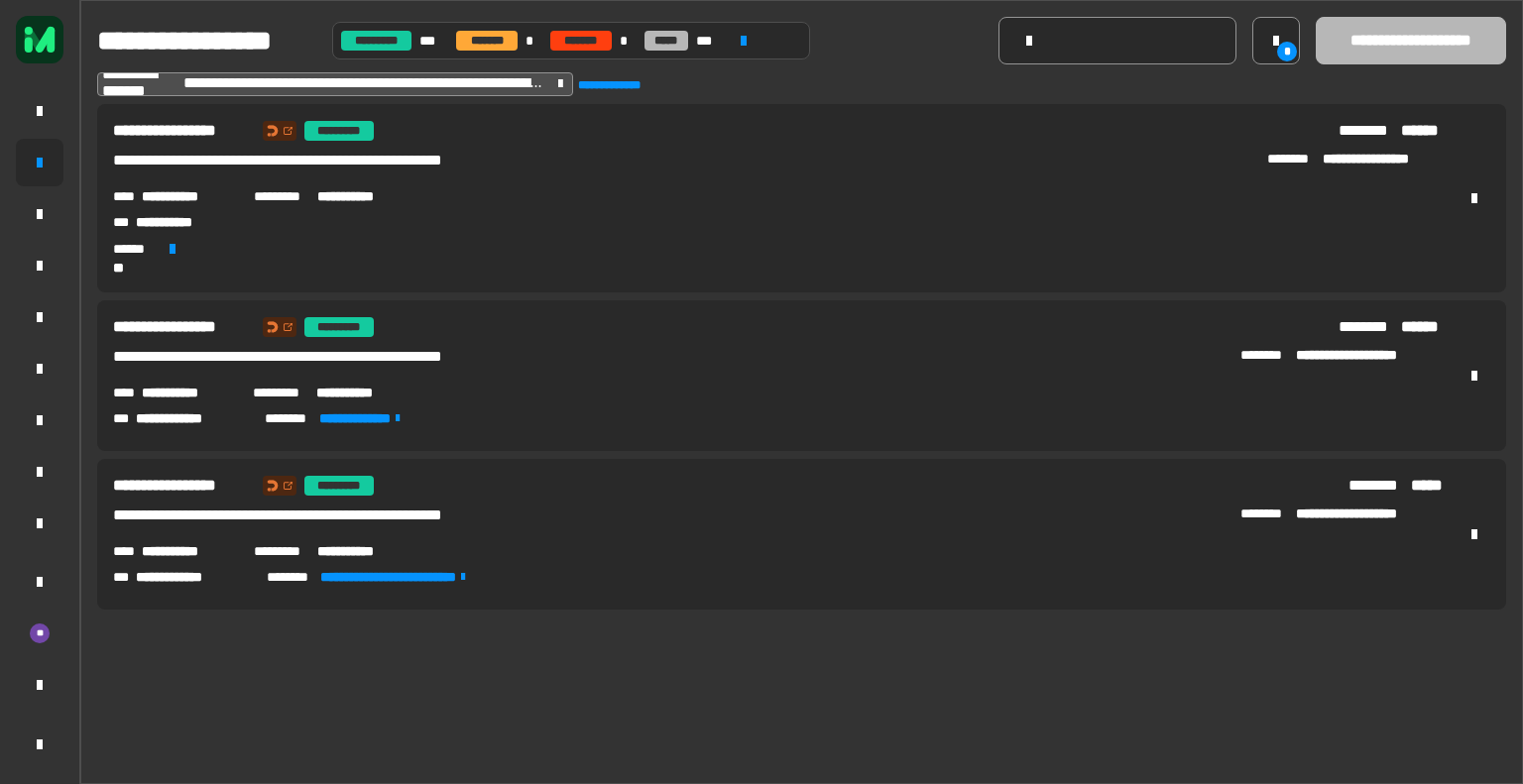 click on "**********" at bounding box center [189, 196] 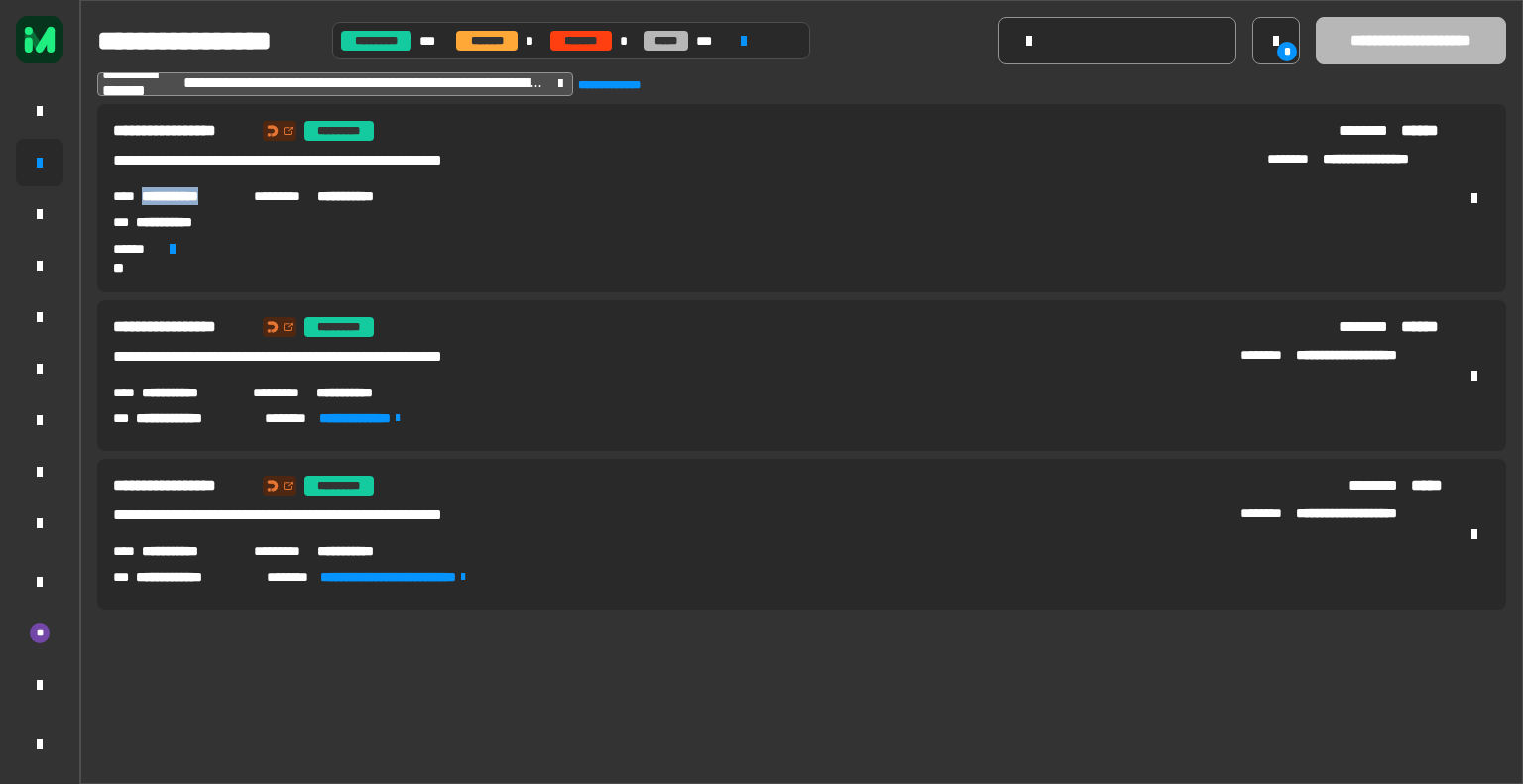 click on "**********" at bounding box center [189, 196] 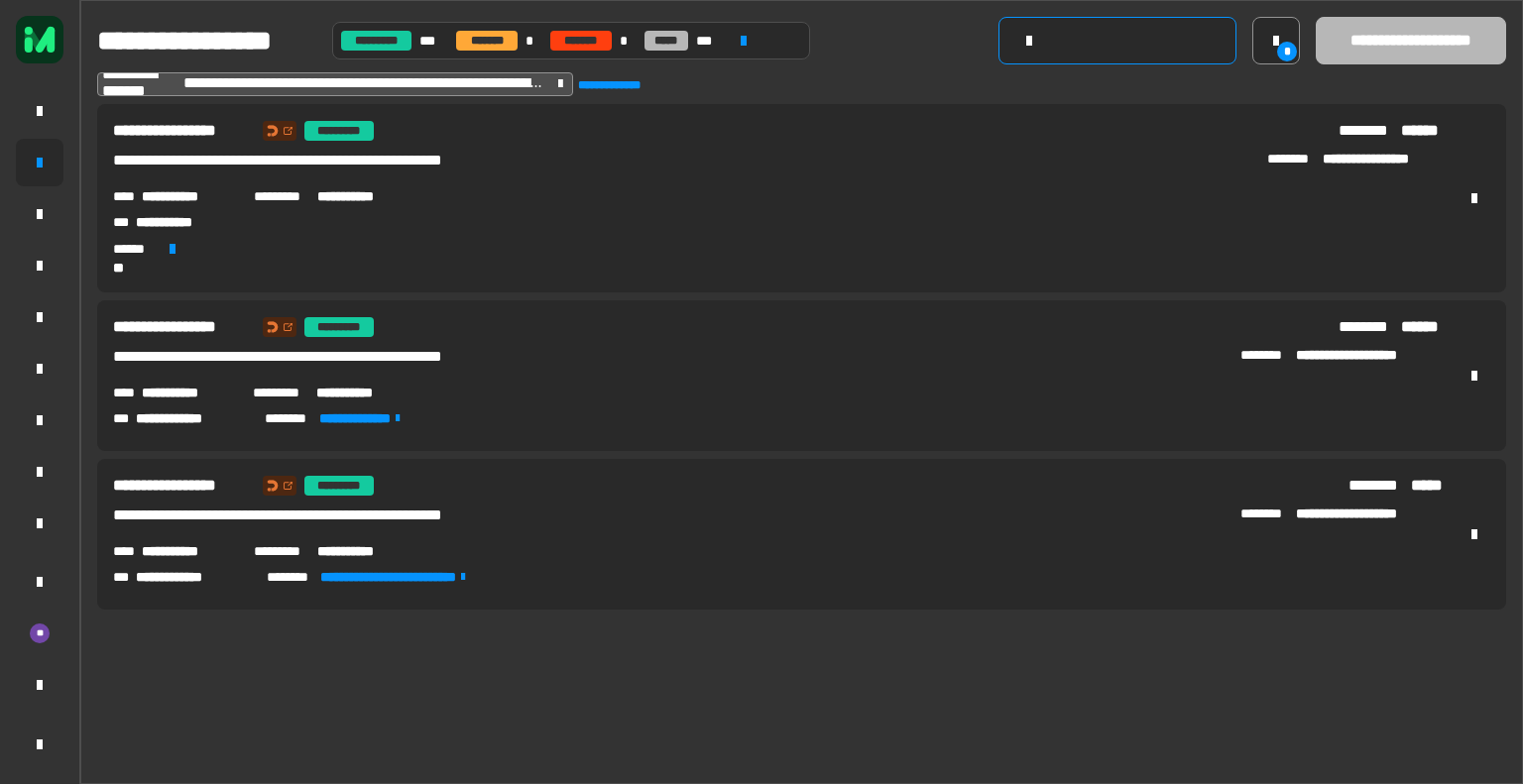drag, startPoint x: 1093, startPoint y: 39, endPoint x: 1080, endPoint y: 47, distance: 15.264338 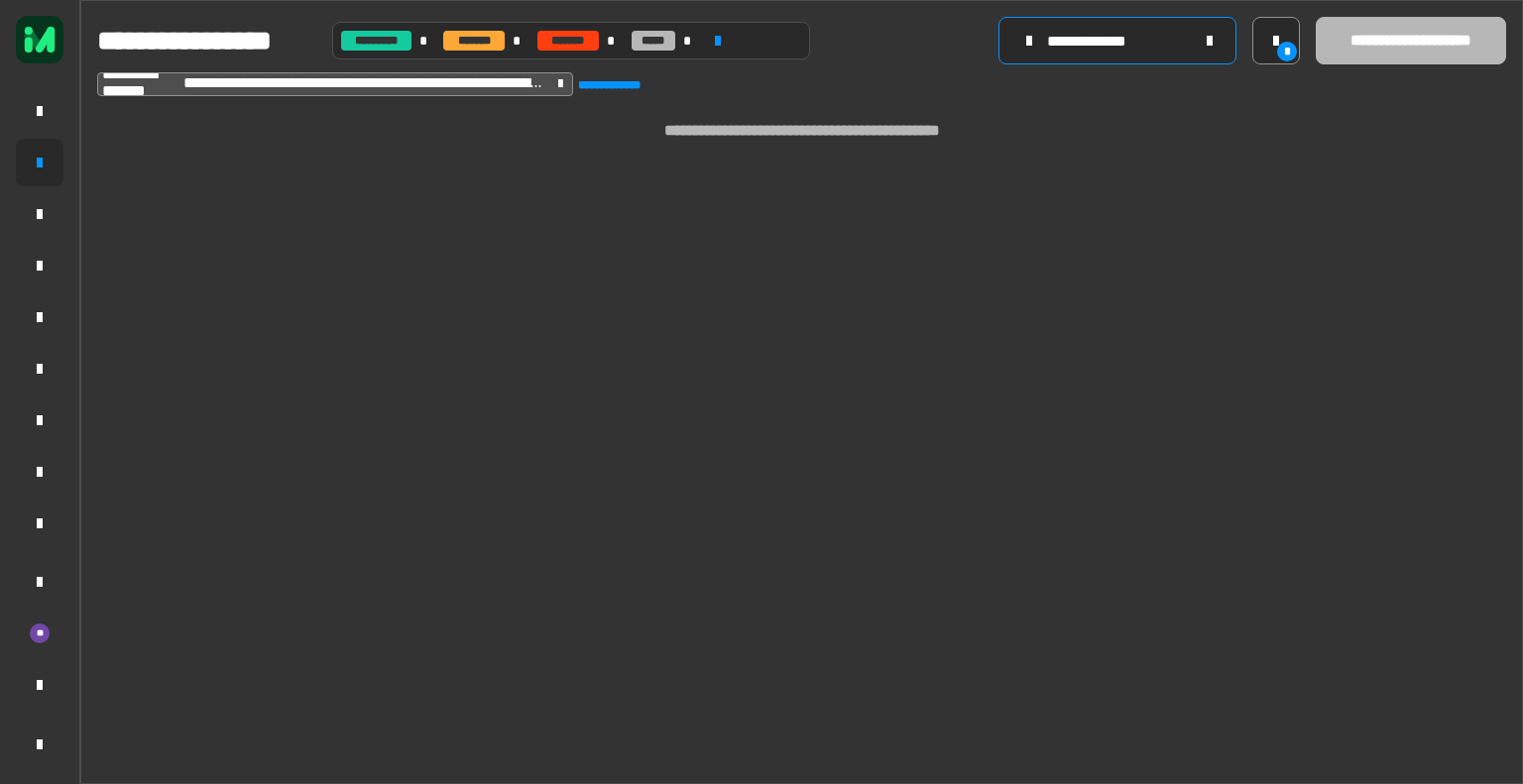 type on "**********" 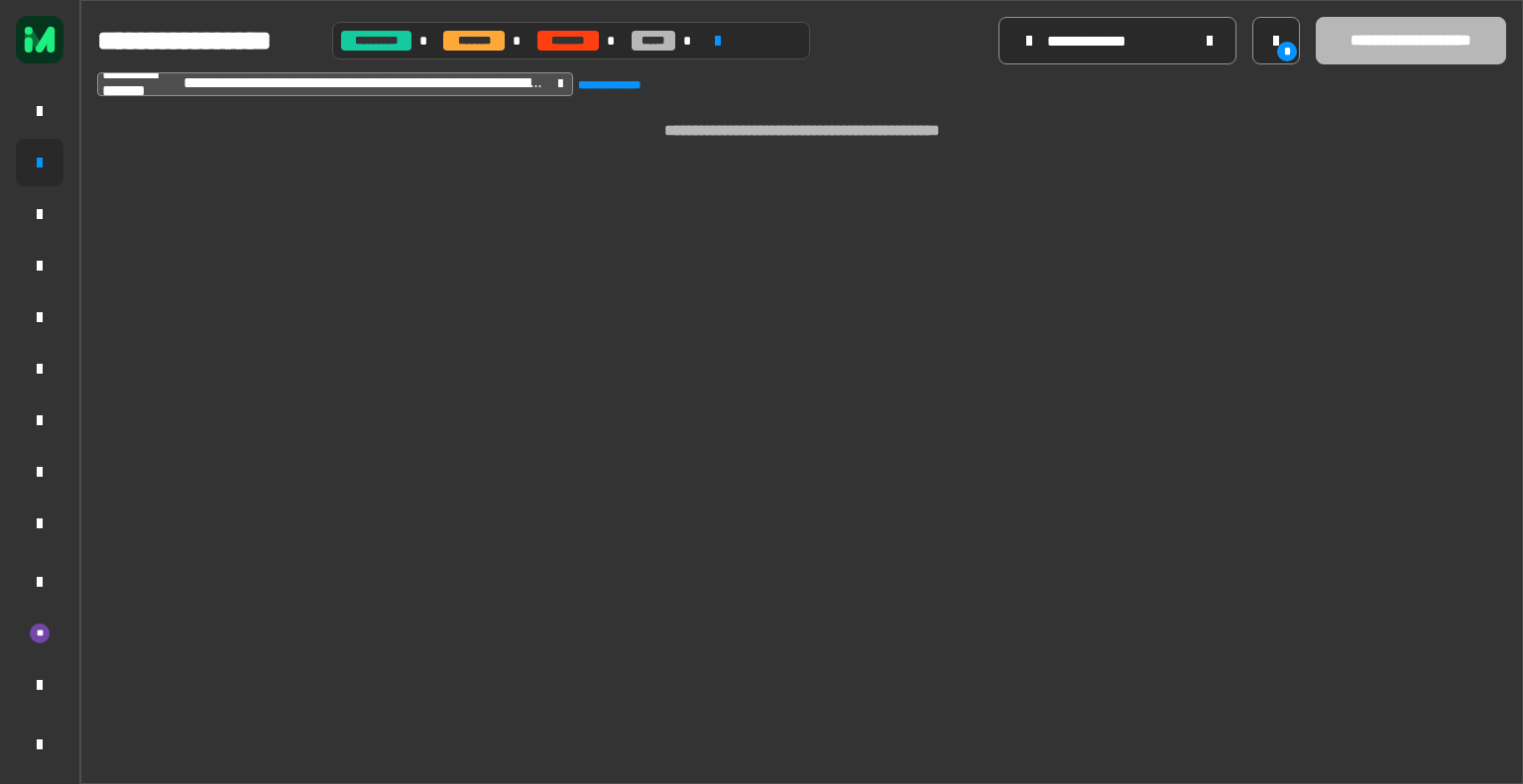 click 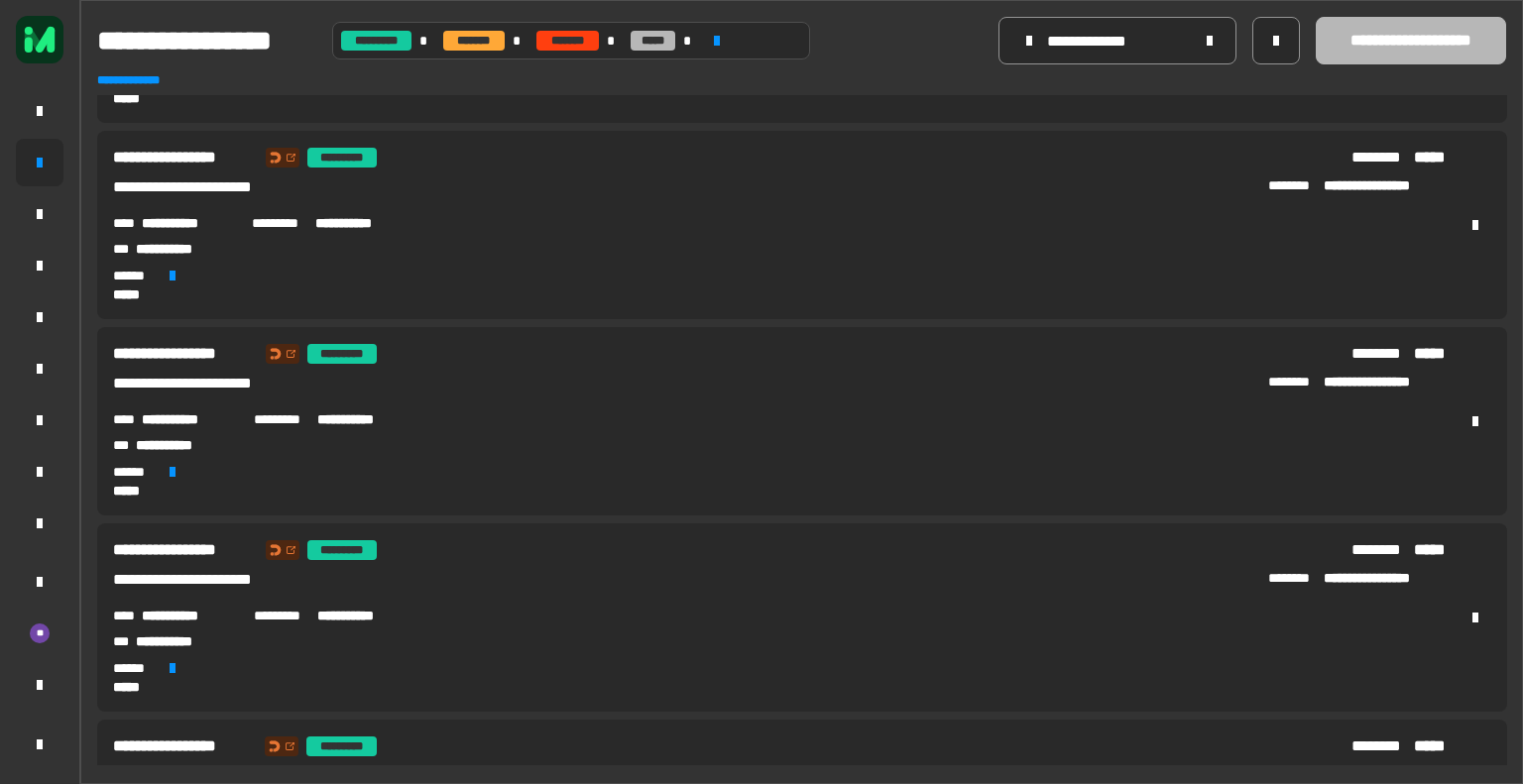 scroll, scrollTop: 0, scrollLeft: 0, axis: both 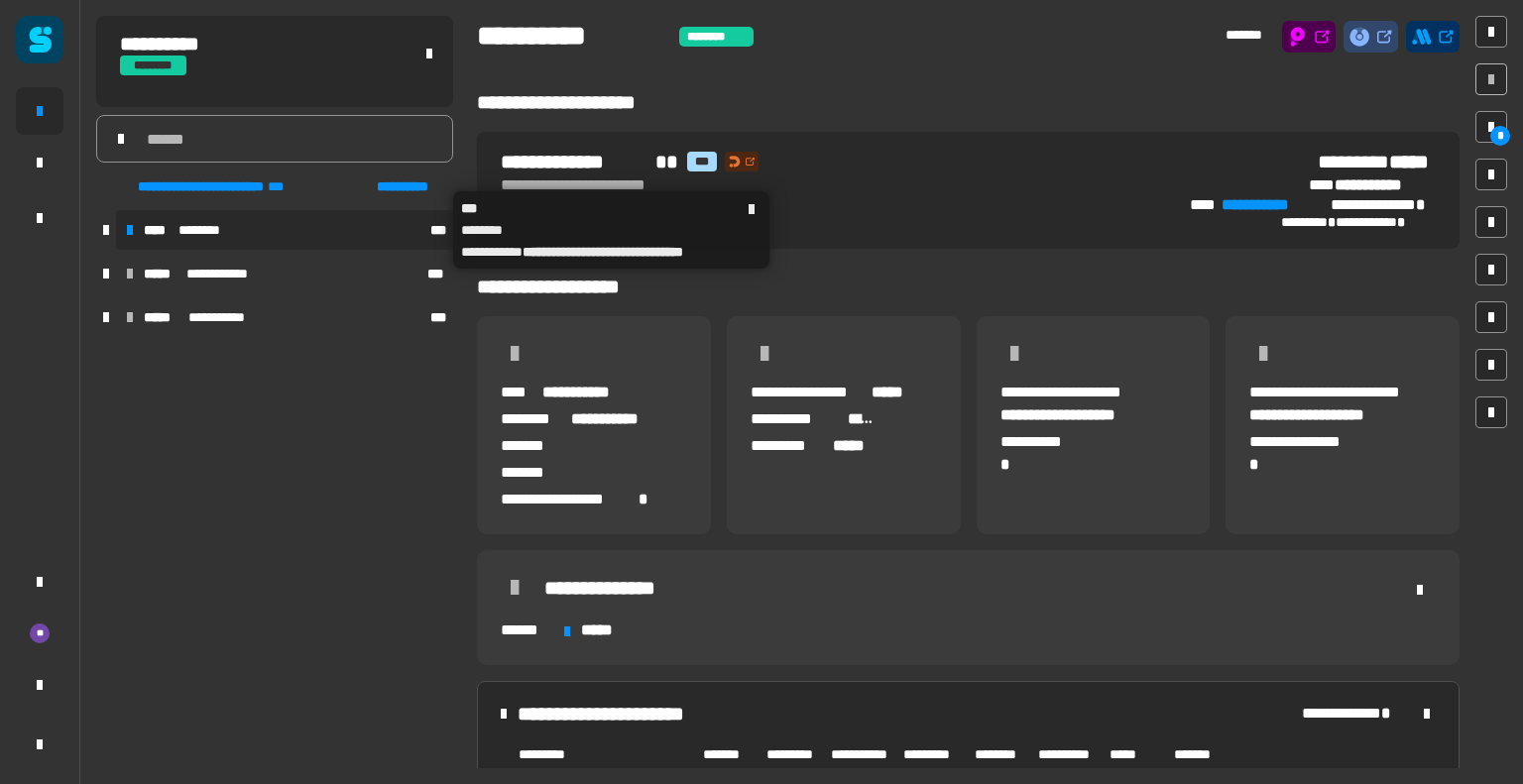 click on "**** ********" at bounding box center (285, 230) 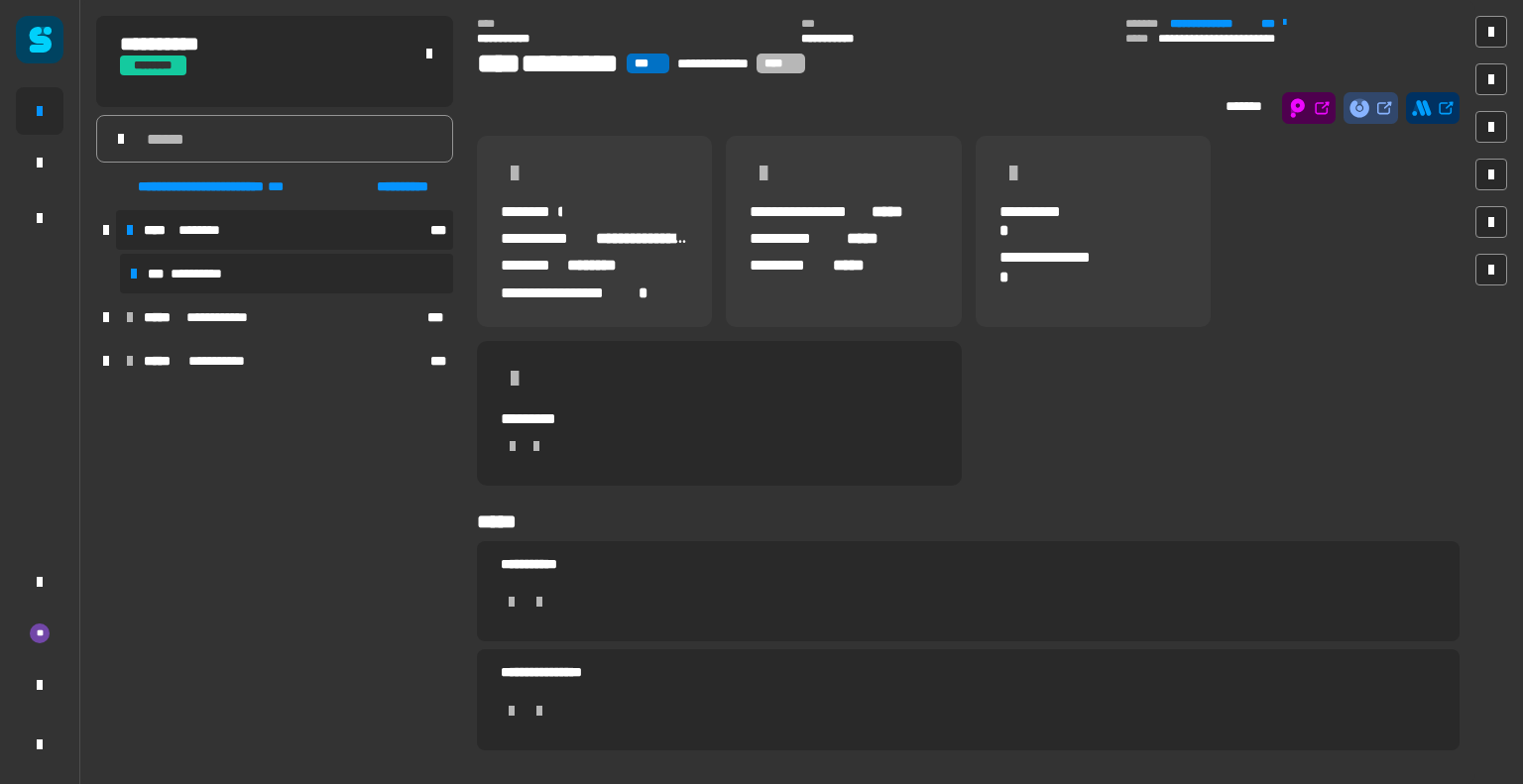 click on "**********" at bounding box center (287, 274) 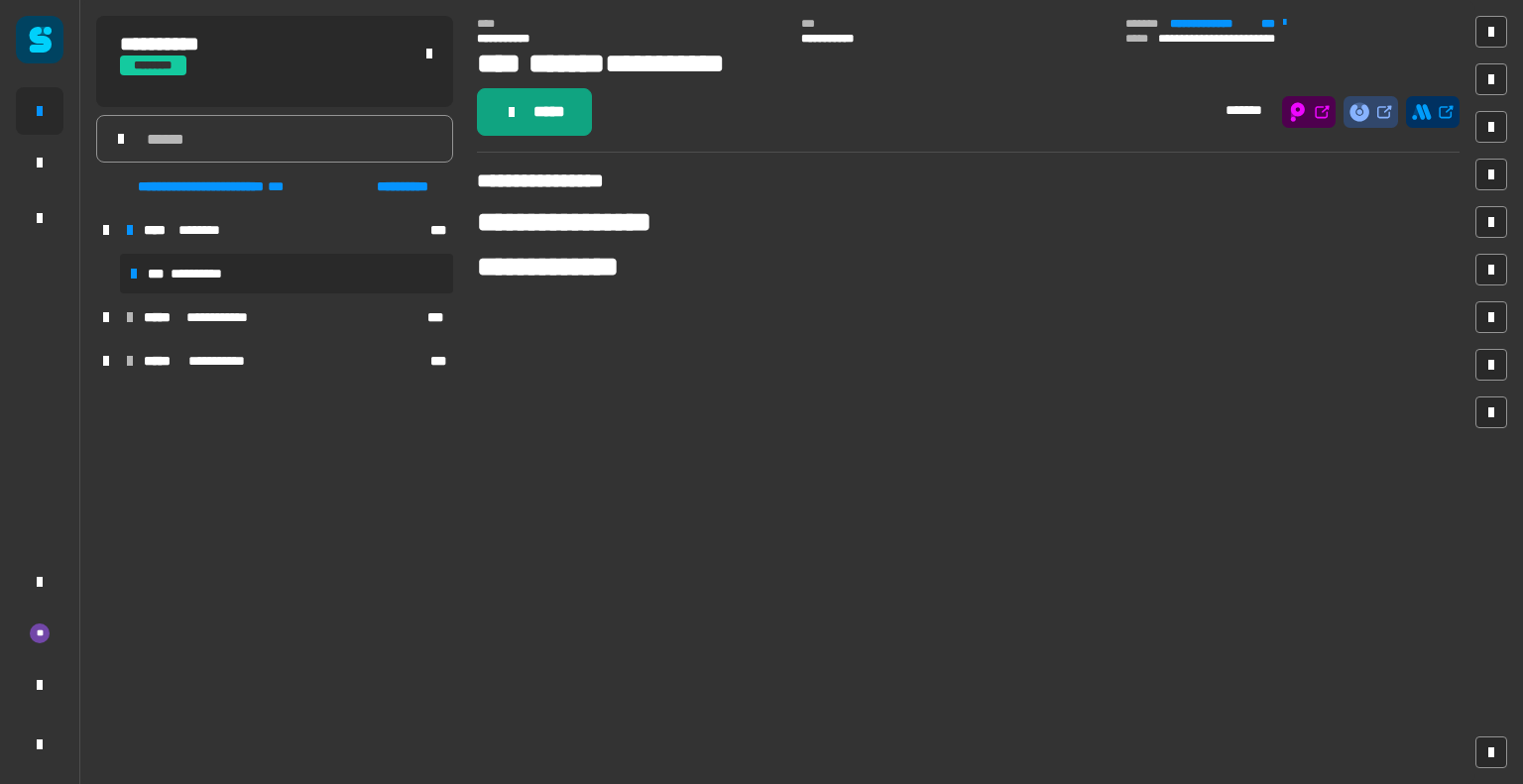 click on "*****" 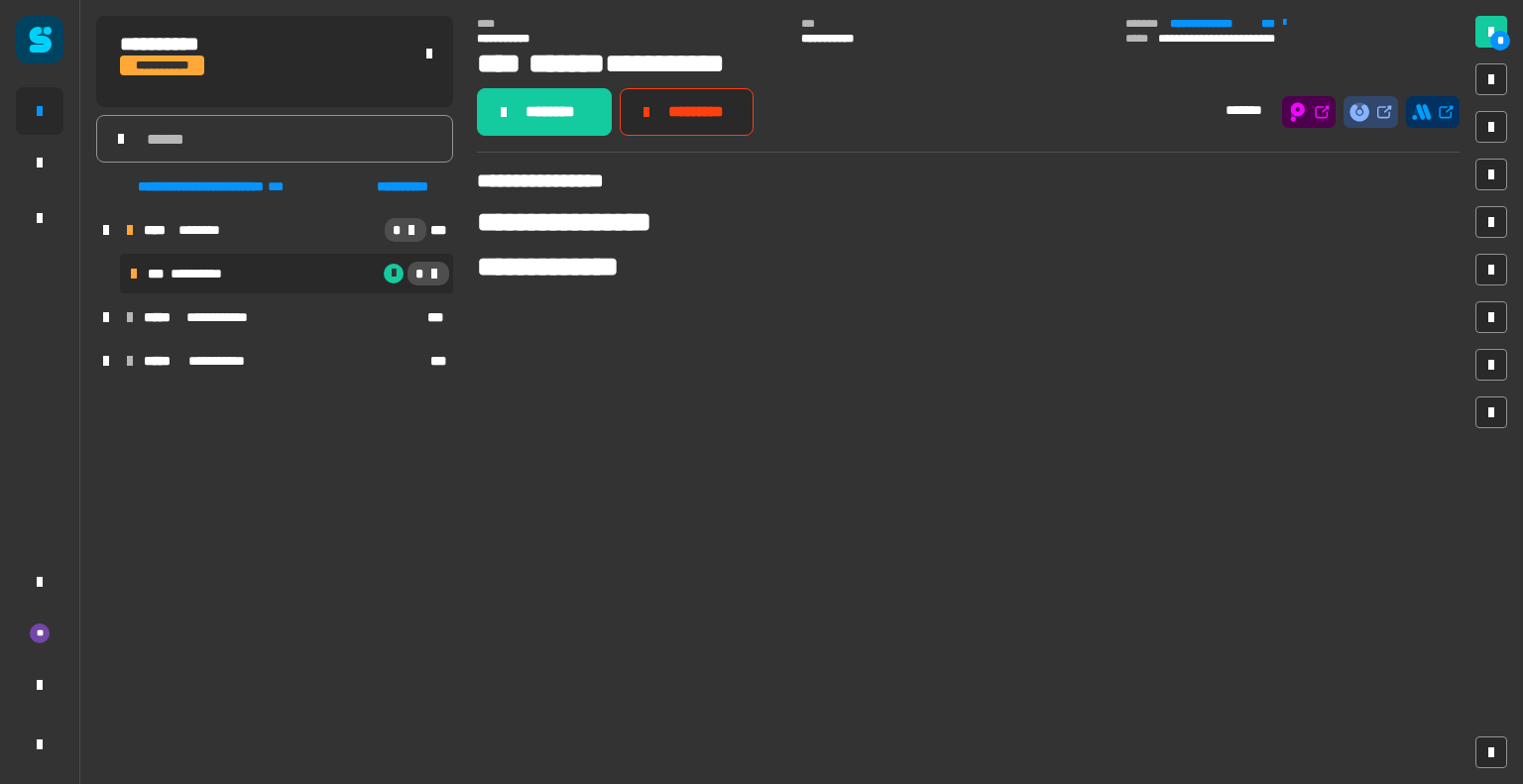 click on "********" 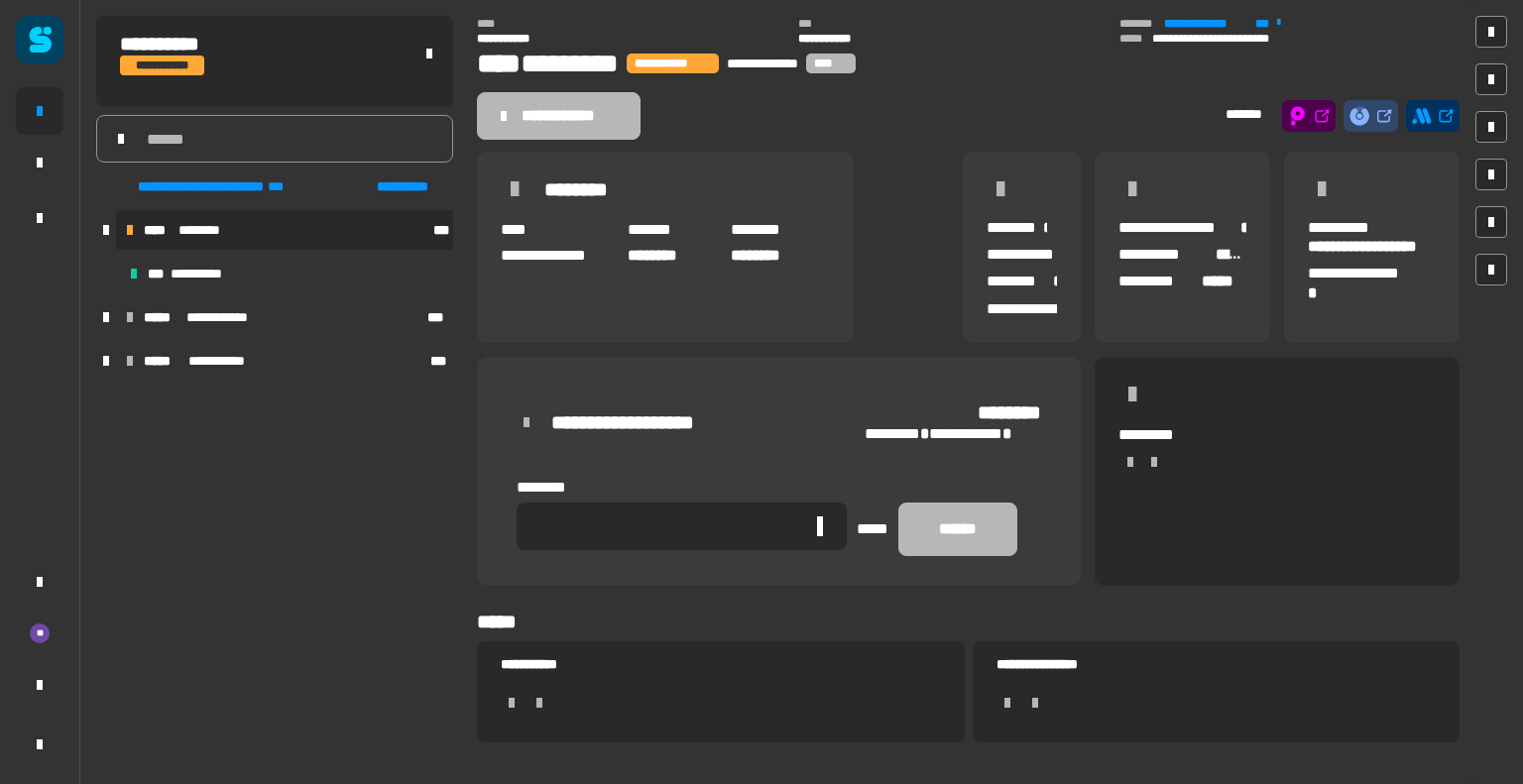 click 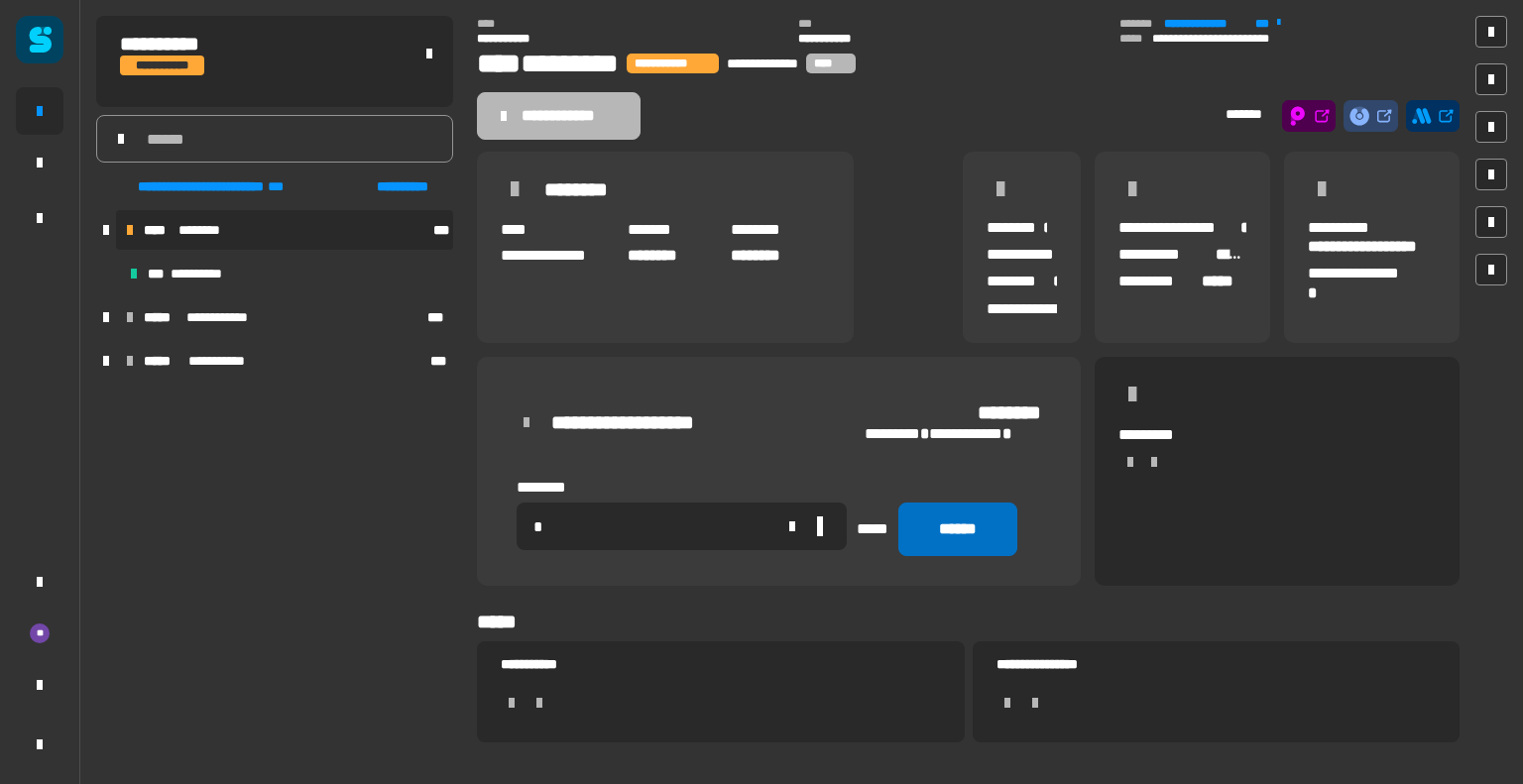 type on "*" 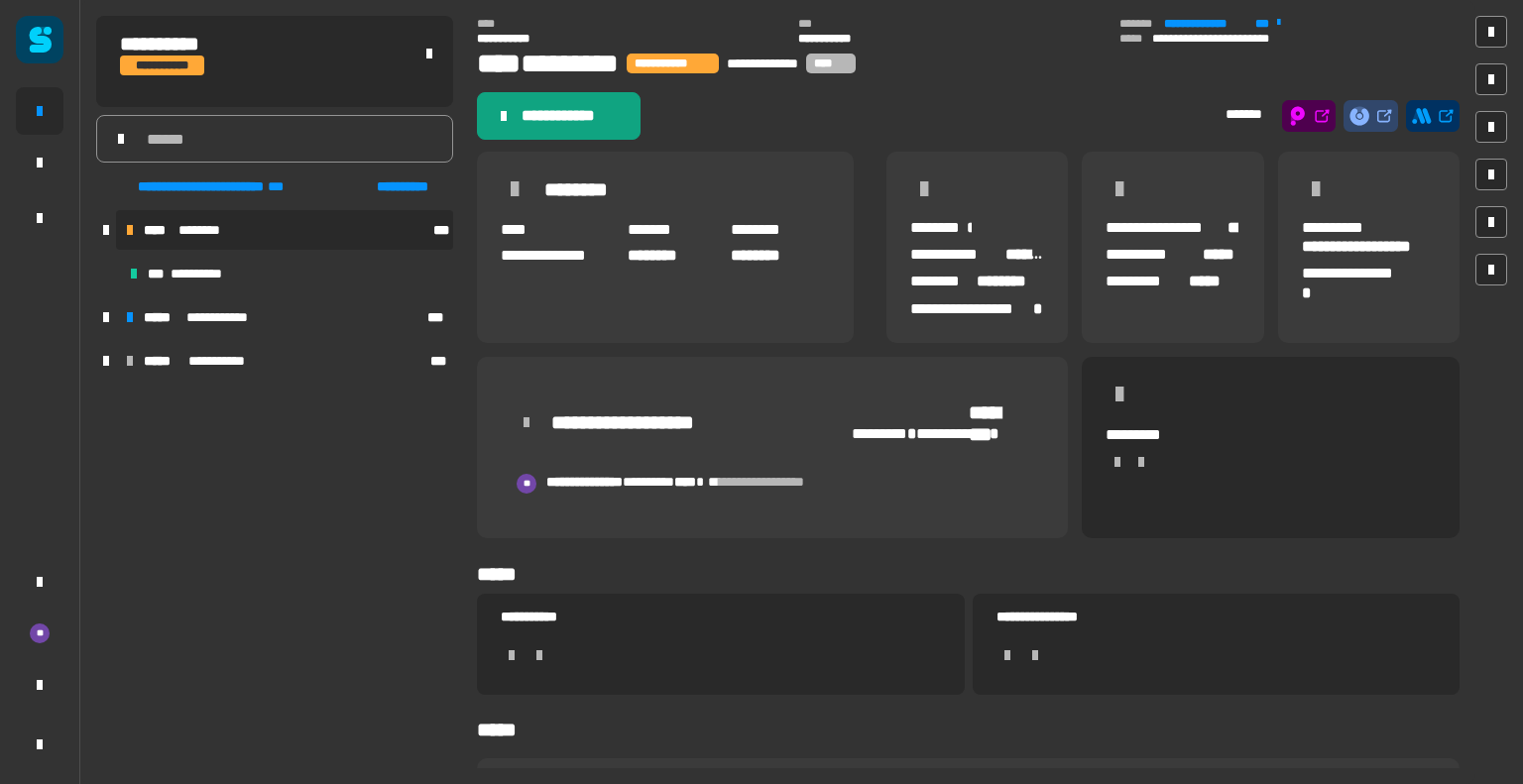 click on "**********" 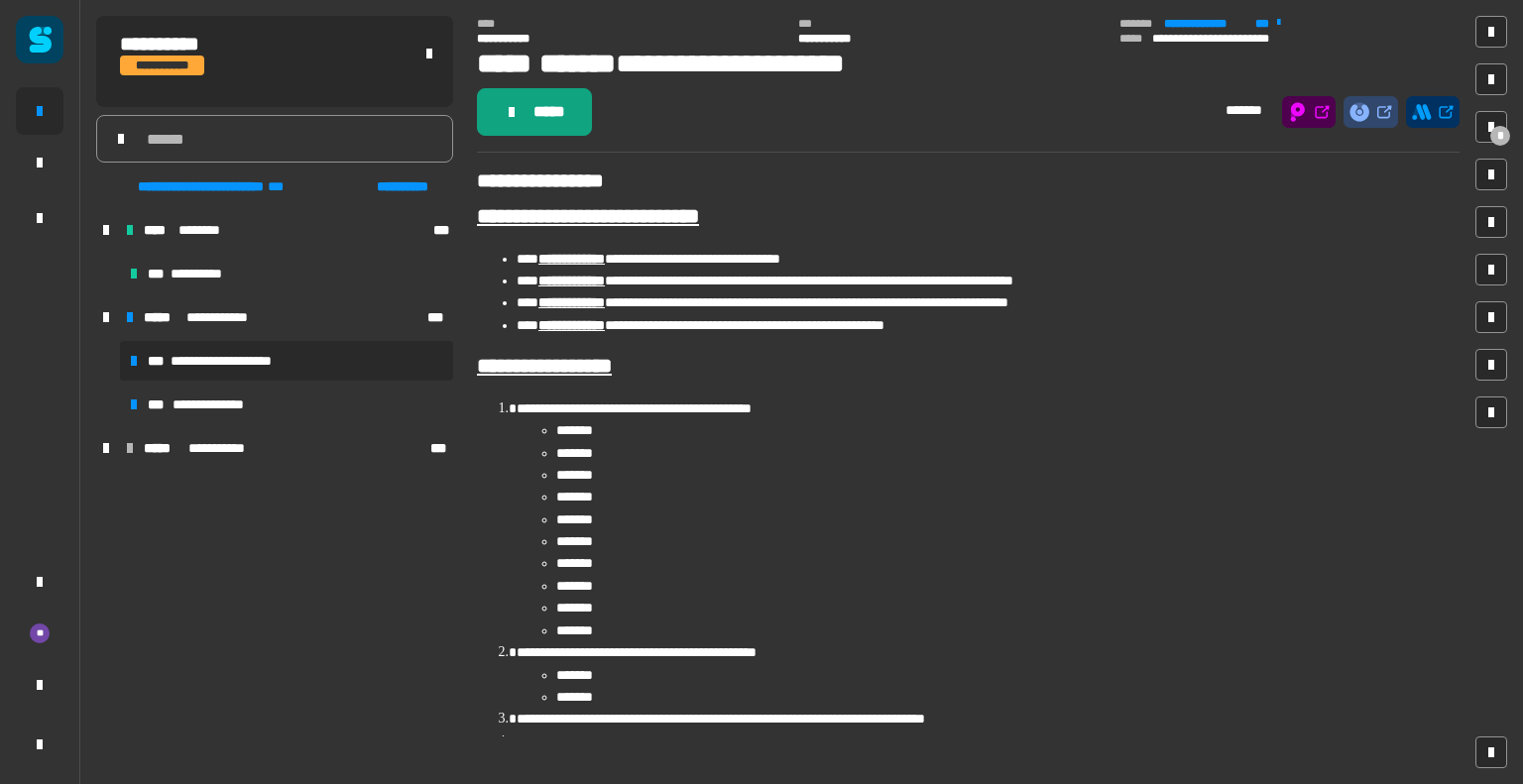 click on "*****" 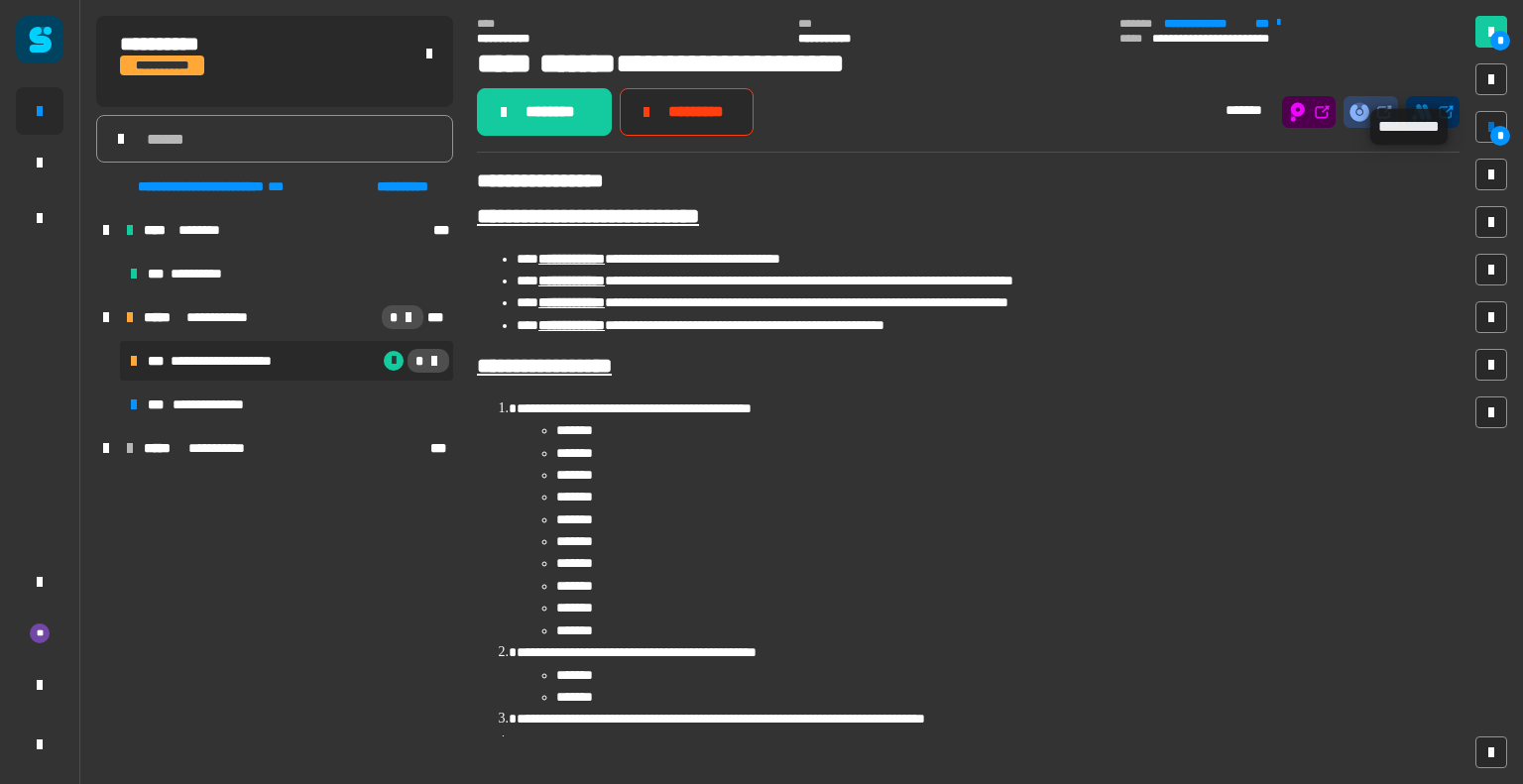 click at bounding box center (1491, 127) 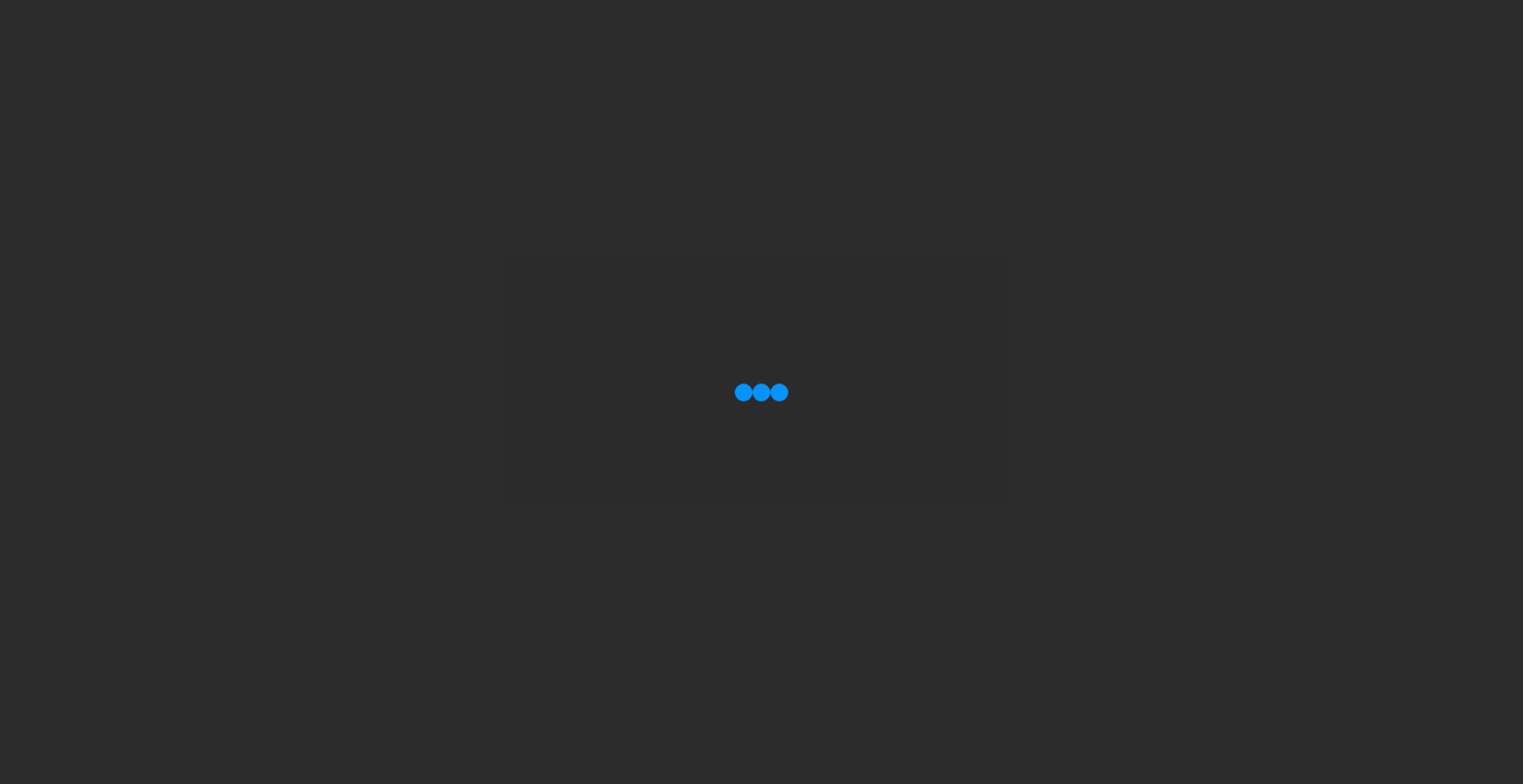 scroll, scrollTop: 0, scrollLeft: 0, axis: both 